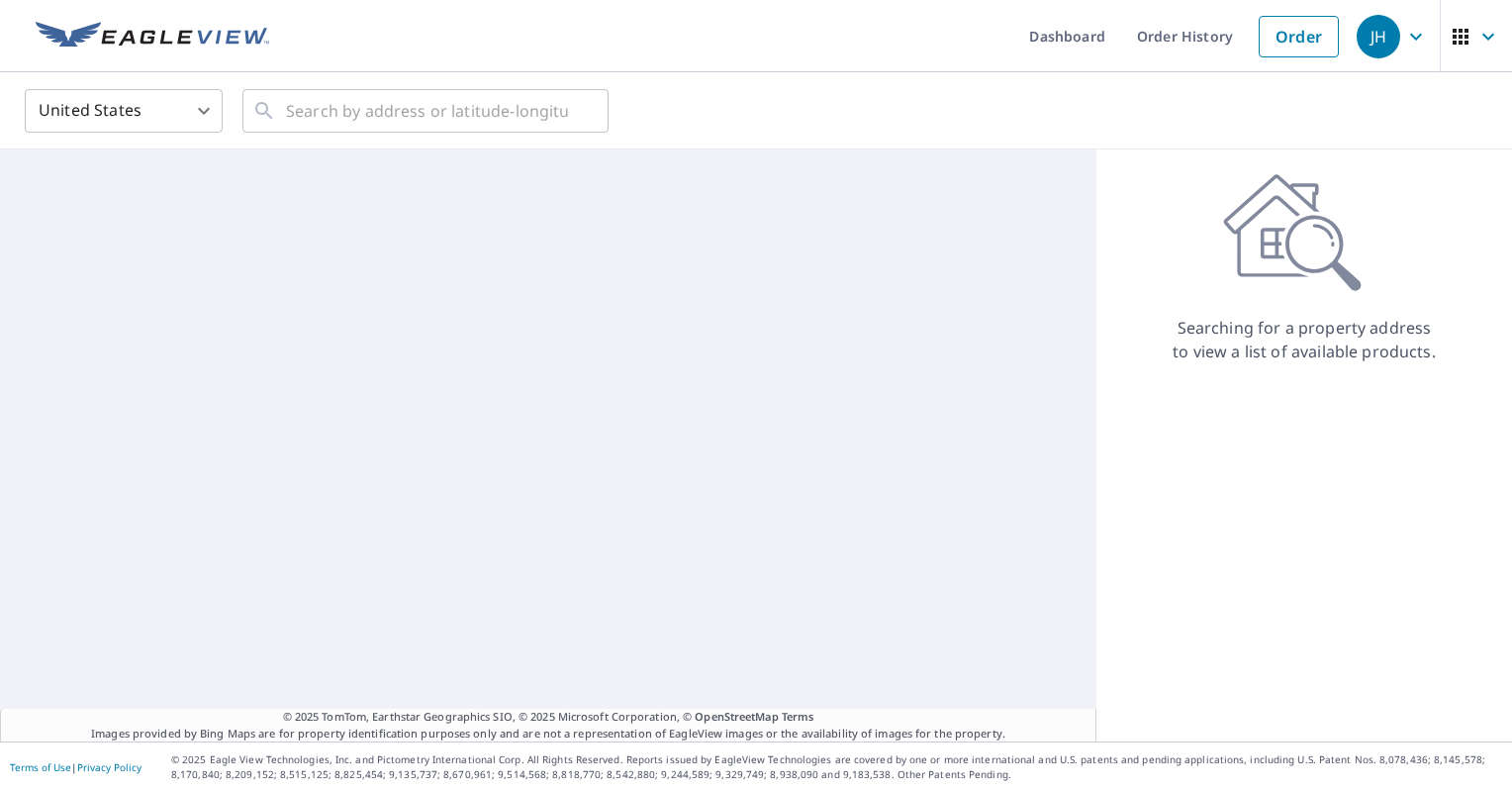 scroll, scrollTop: 0, scrollLeft: 0, axis: both 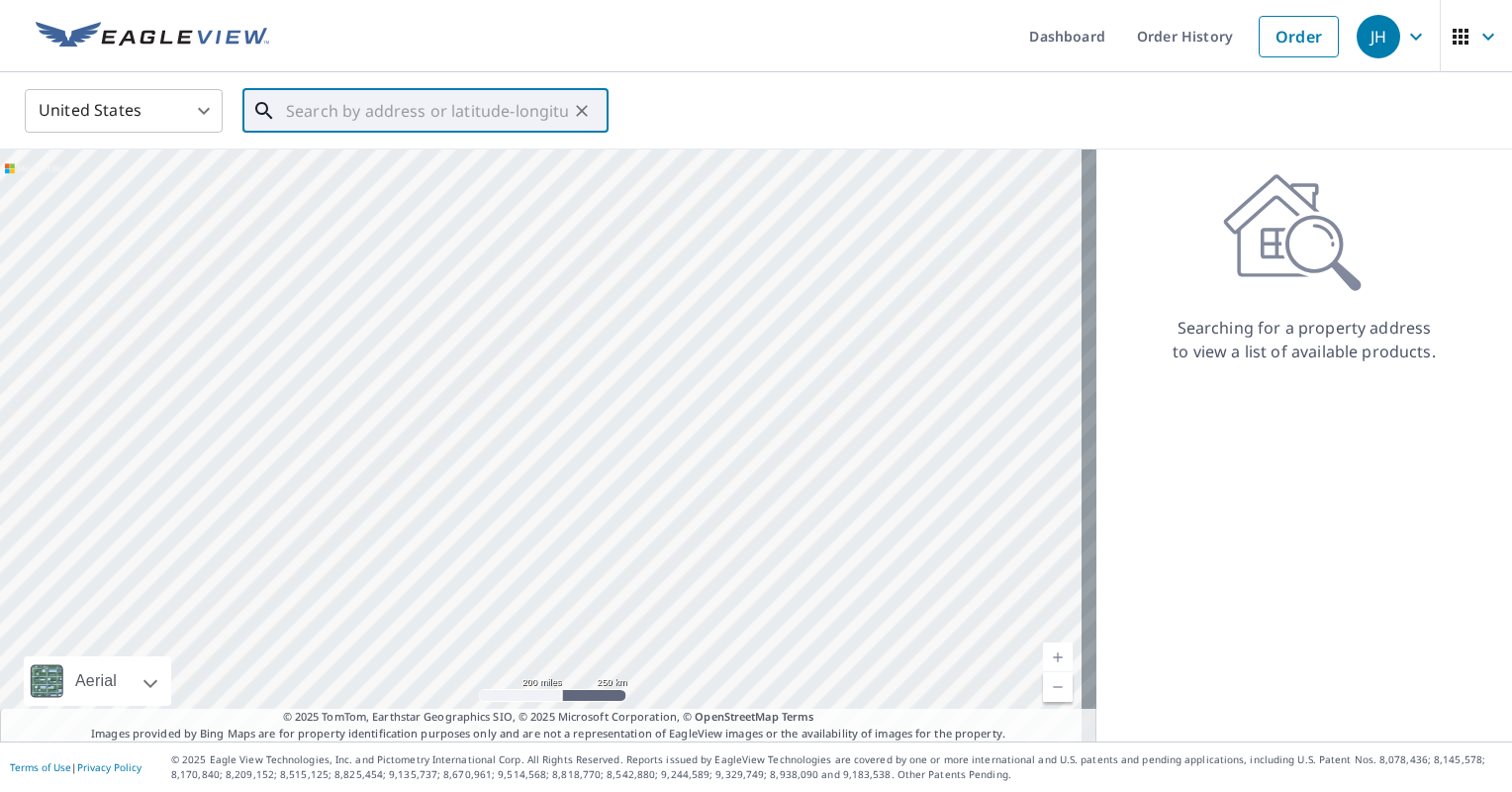 click at bounding box center (426, 111) 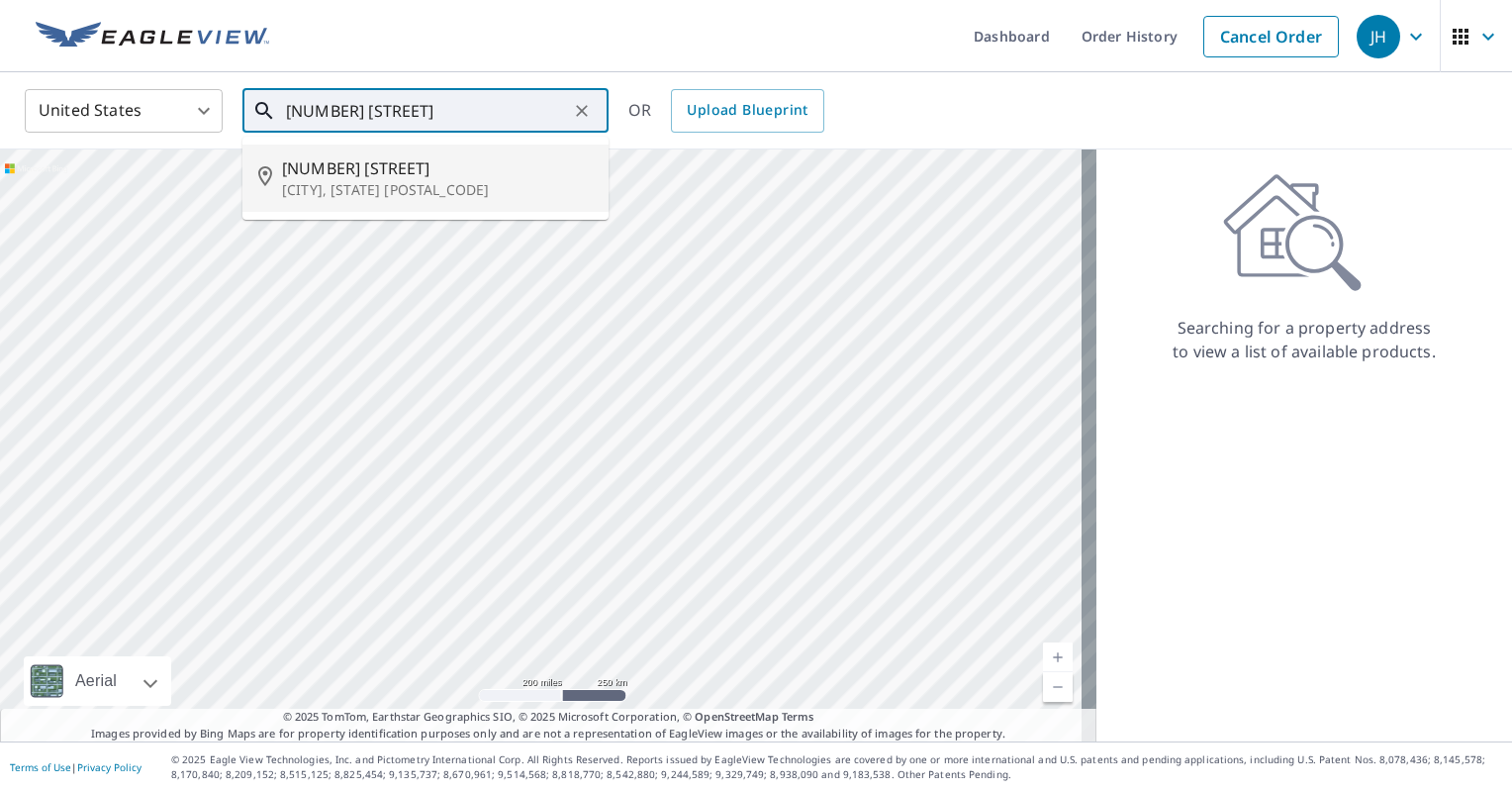 click on "[CITY], [STATE] [POSTAL_CODE]" at bounding box center [437, 190] 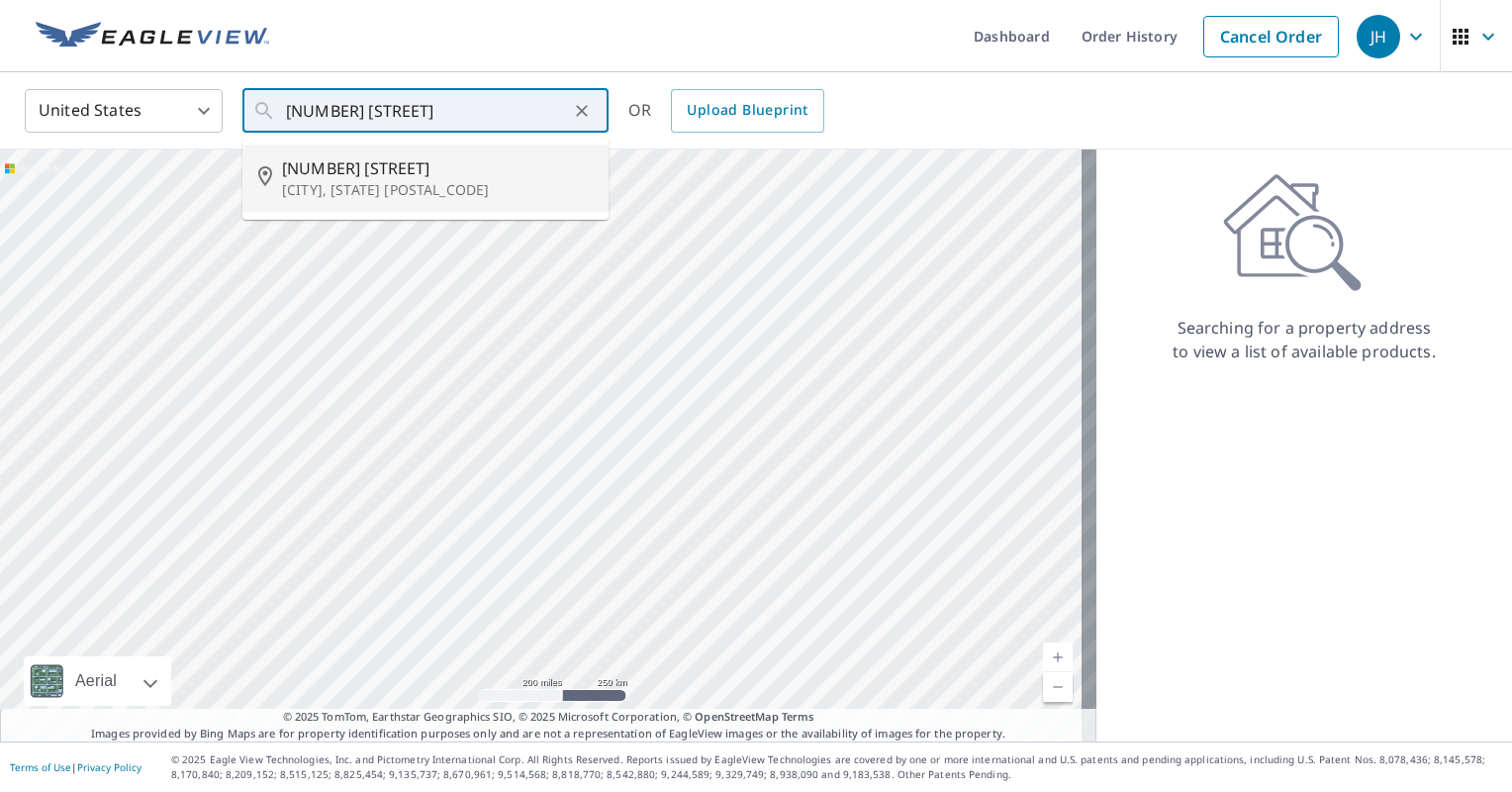 type on "[NUMBER] [STREET] [CITY], [STATE] [POSTAL_CODE]" 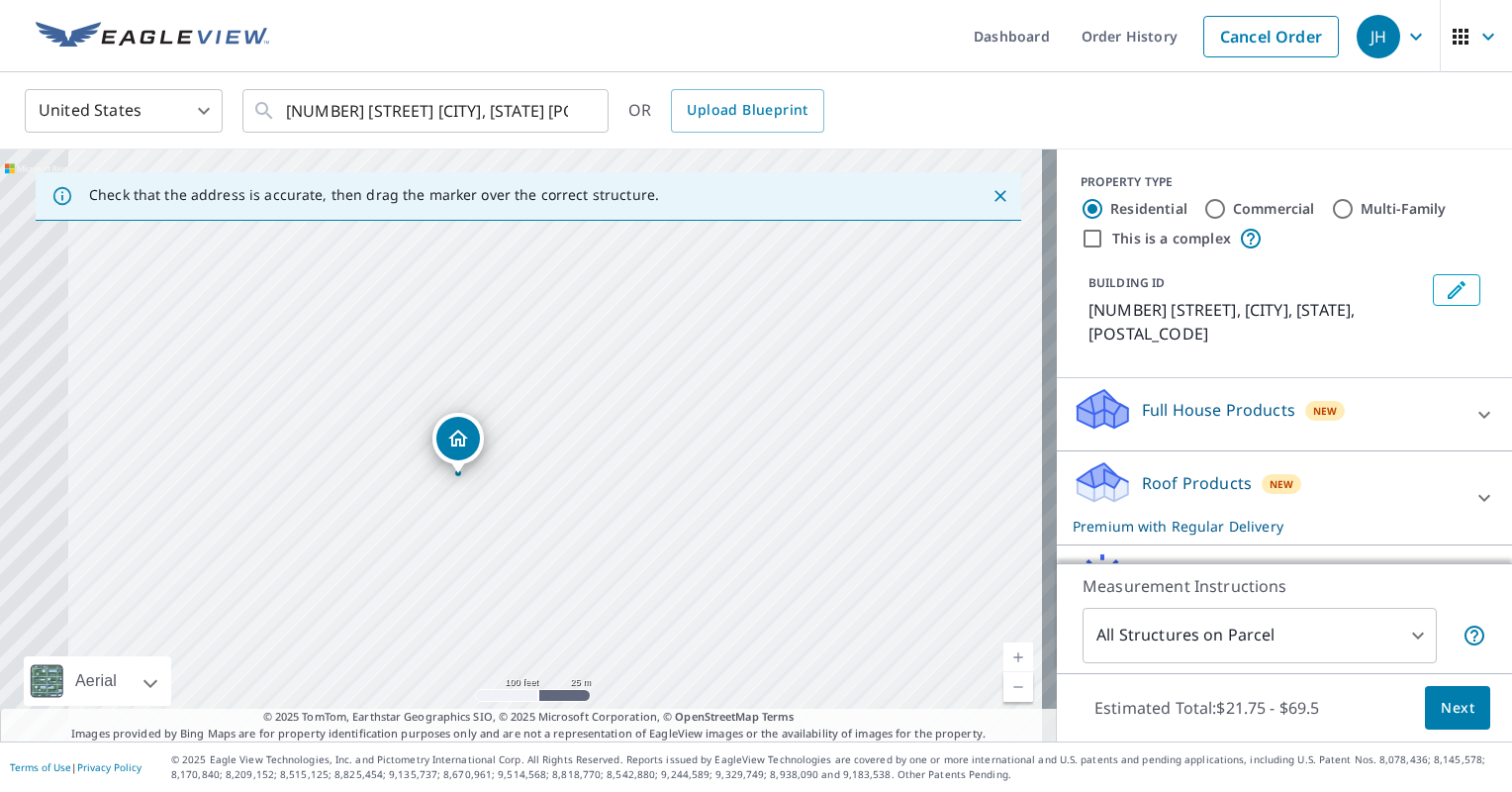 click on "[NUMBER] [STREET] [CITY], [STATE] [POSTAL_CODE]" at bounding box center (528, 446) 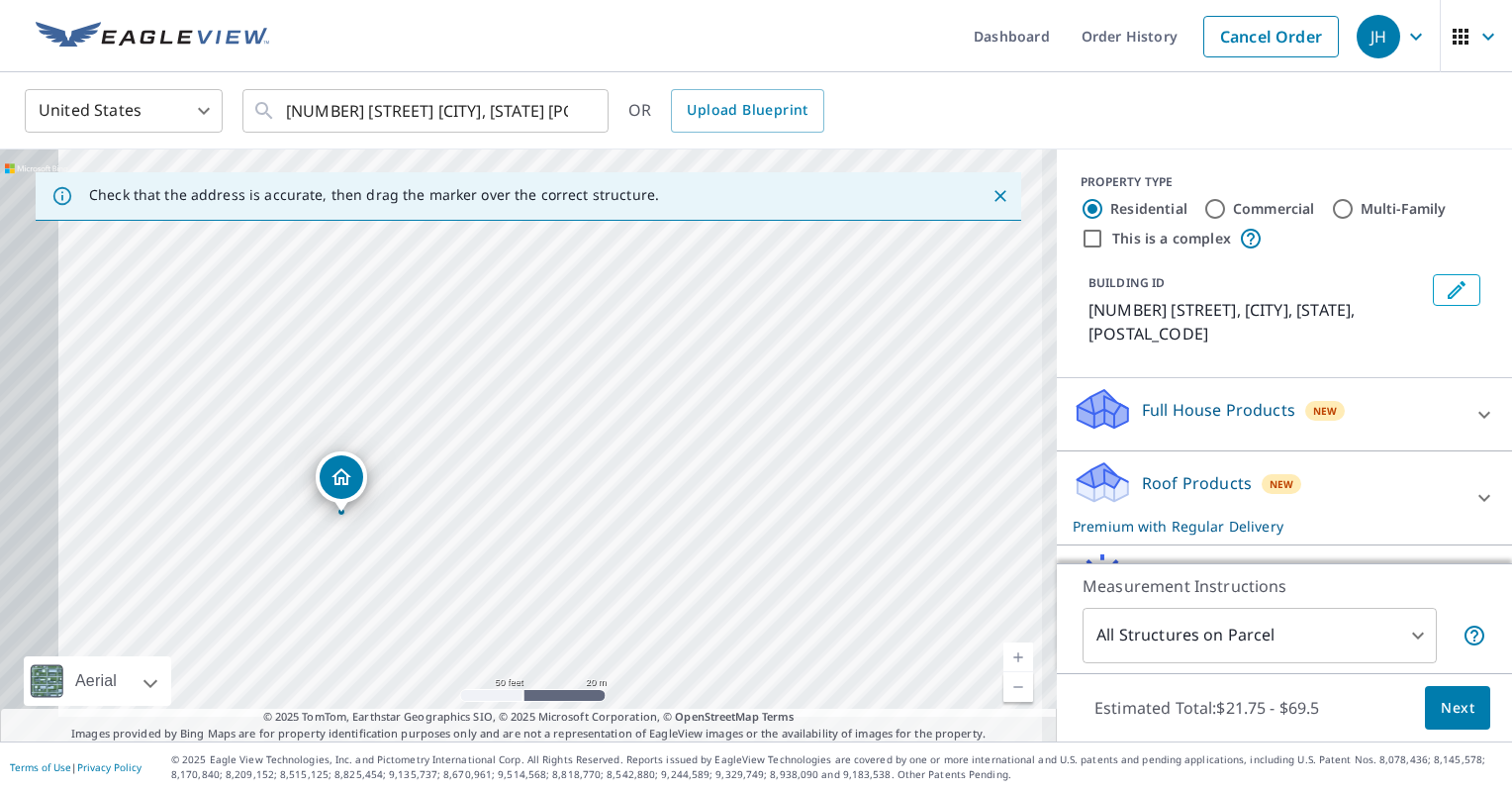 drag, startPoint x: 580, startPoint y: 462, endPoint x: 696, endPoint y: 417, distance: 124.42267 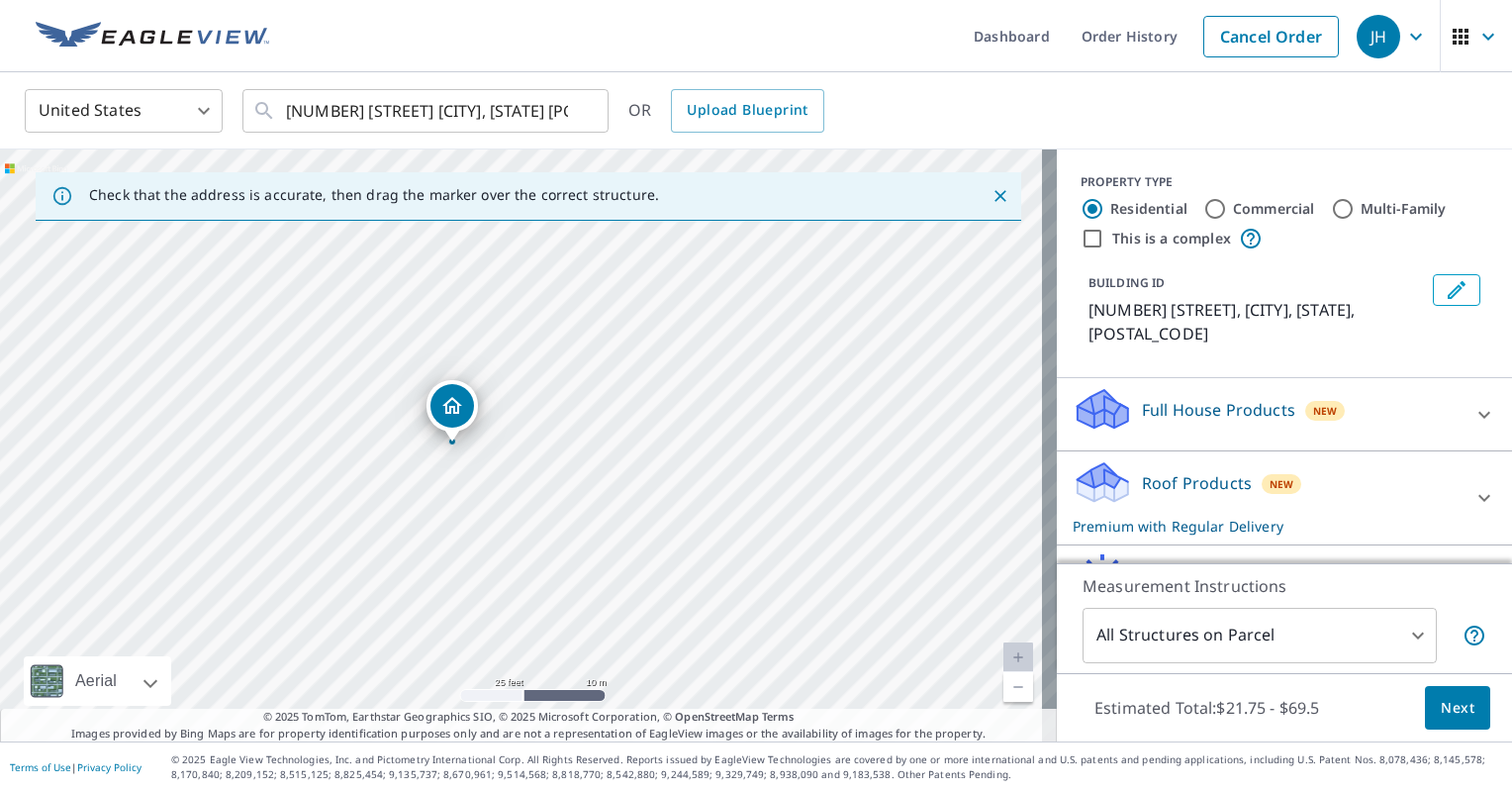 drag, startPoint x: 560, startPoint y: 525, endPoint x: 996, endPoint y: 381, distance: 459.16446 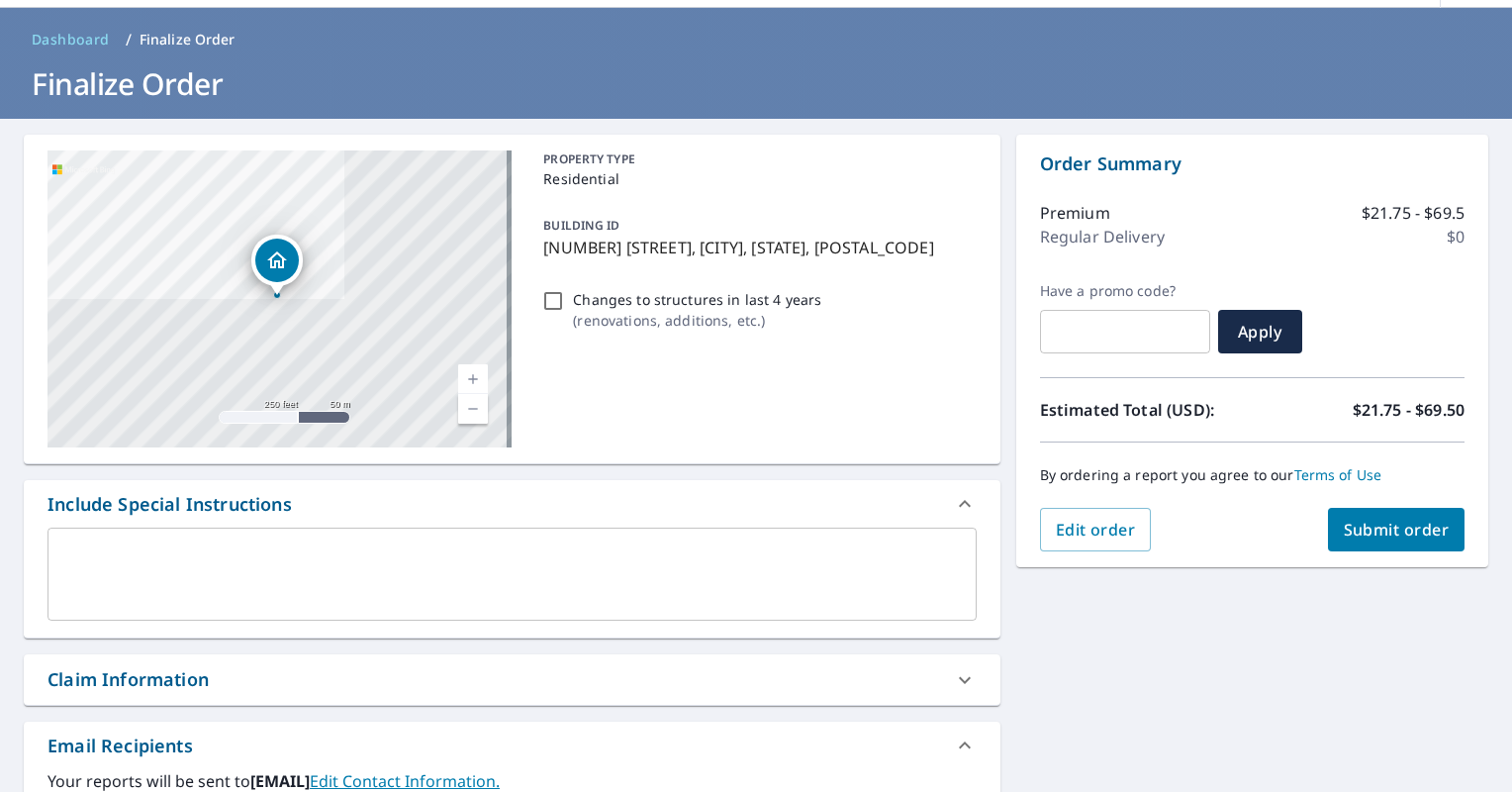 scroll, scrollTop: 99, scrollLeft: 0, axis: vertical 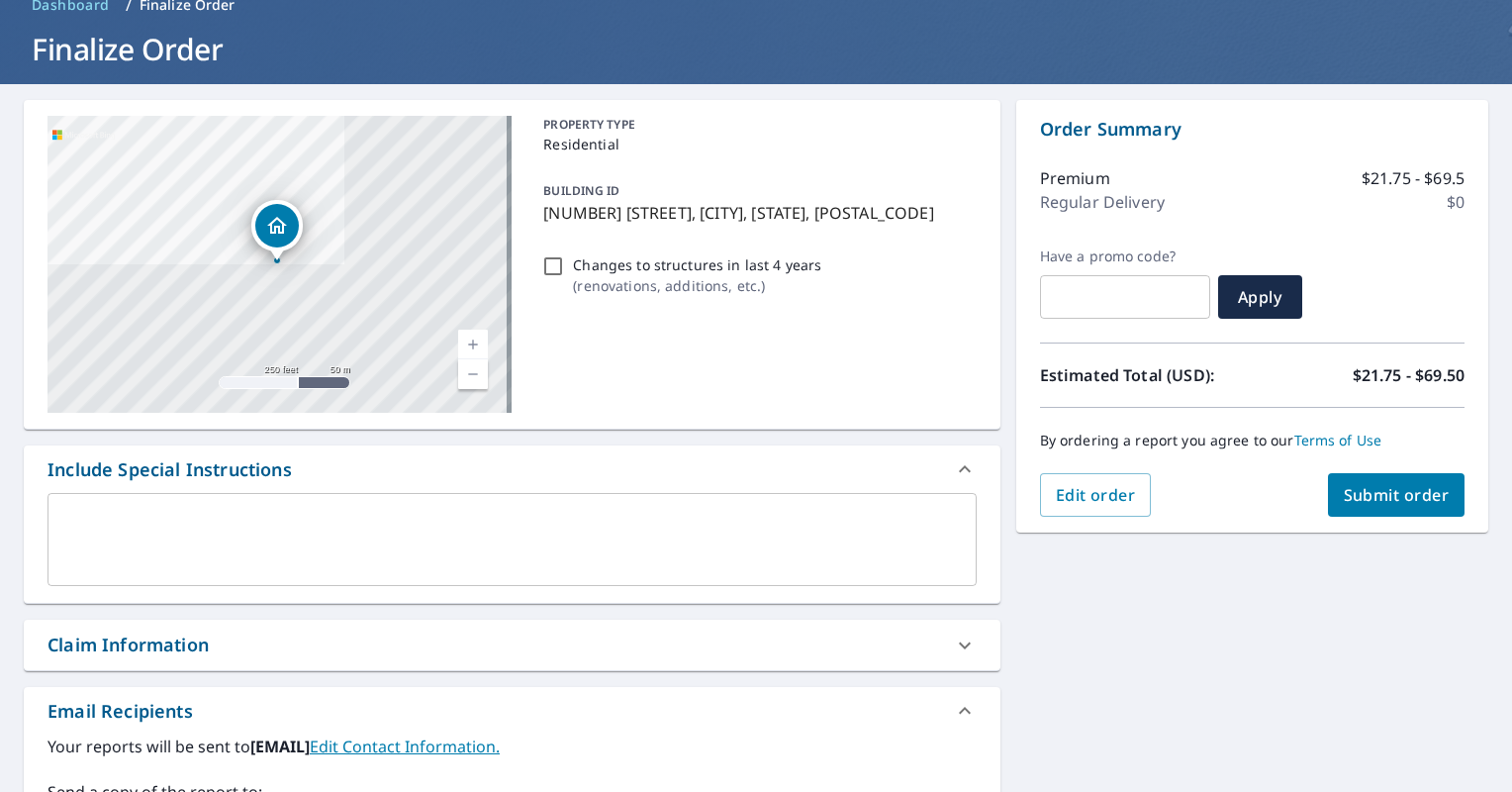 click on "Claim Information" at bounding box center [494, 644] 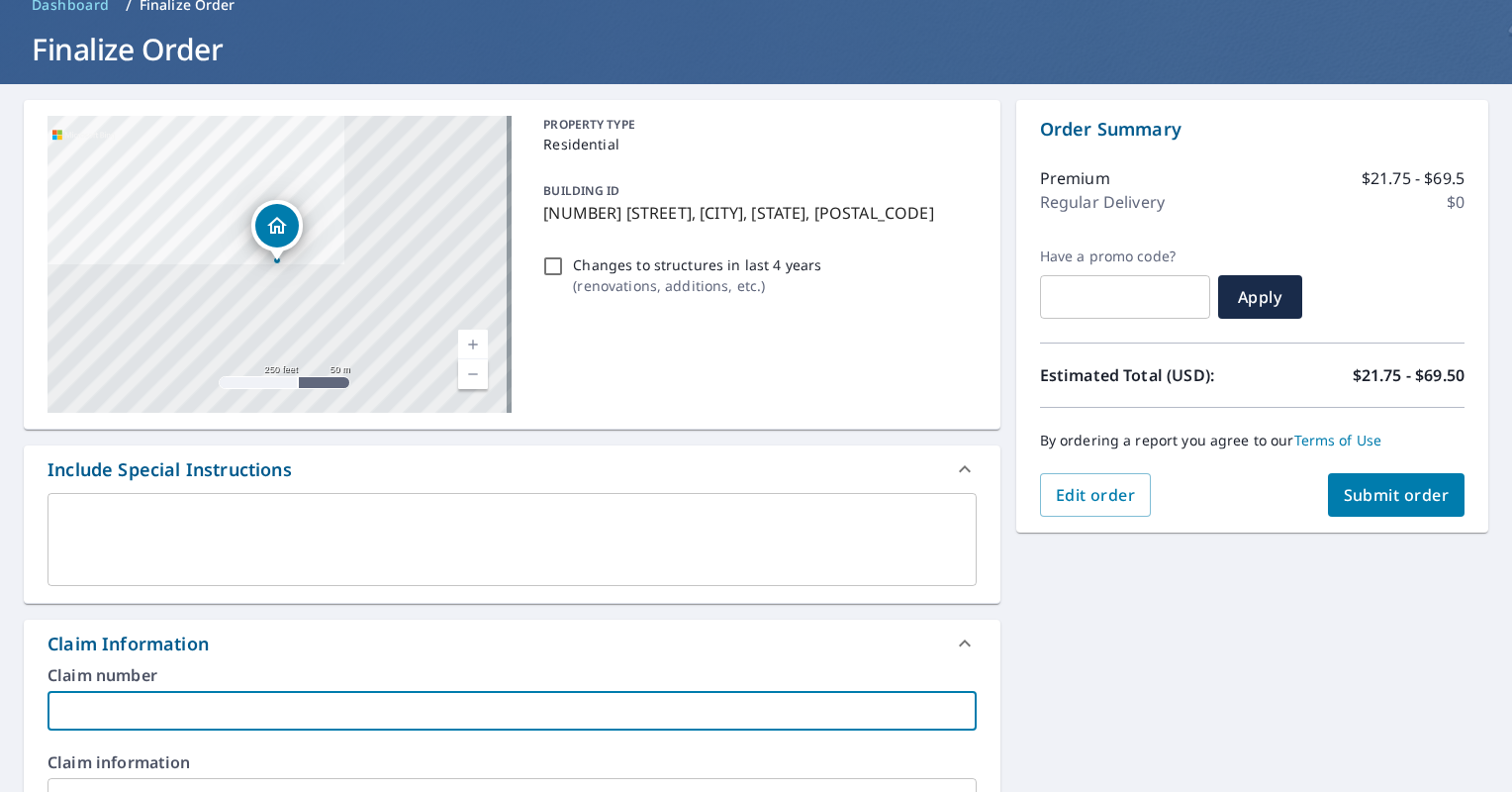 click at bounding box center [512, 711] 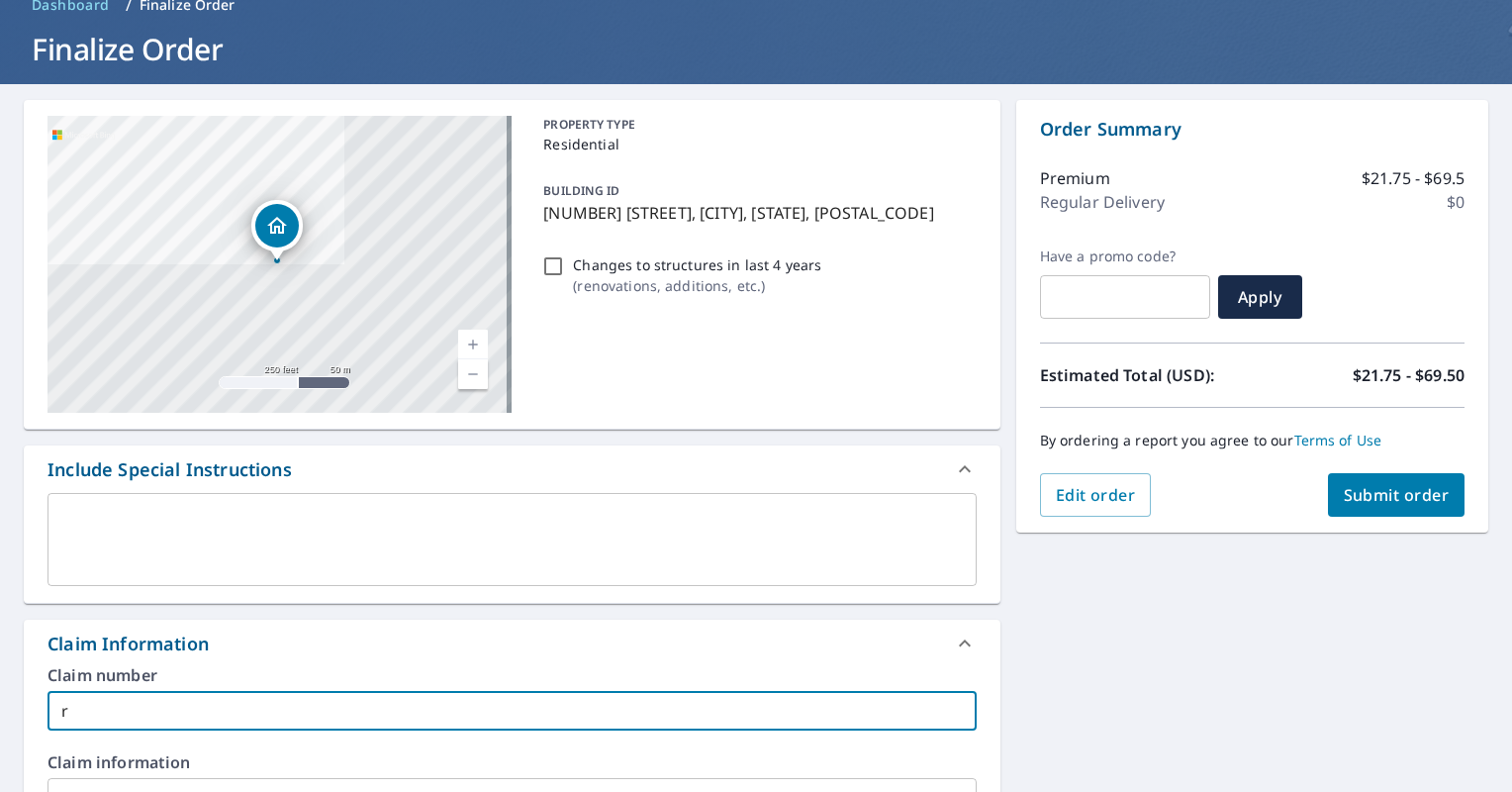 type on "ro" 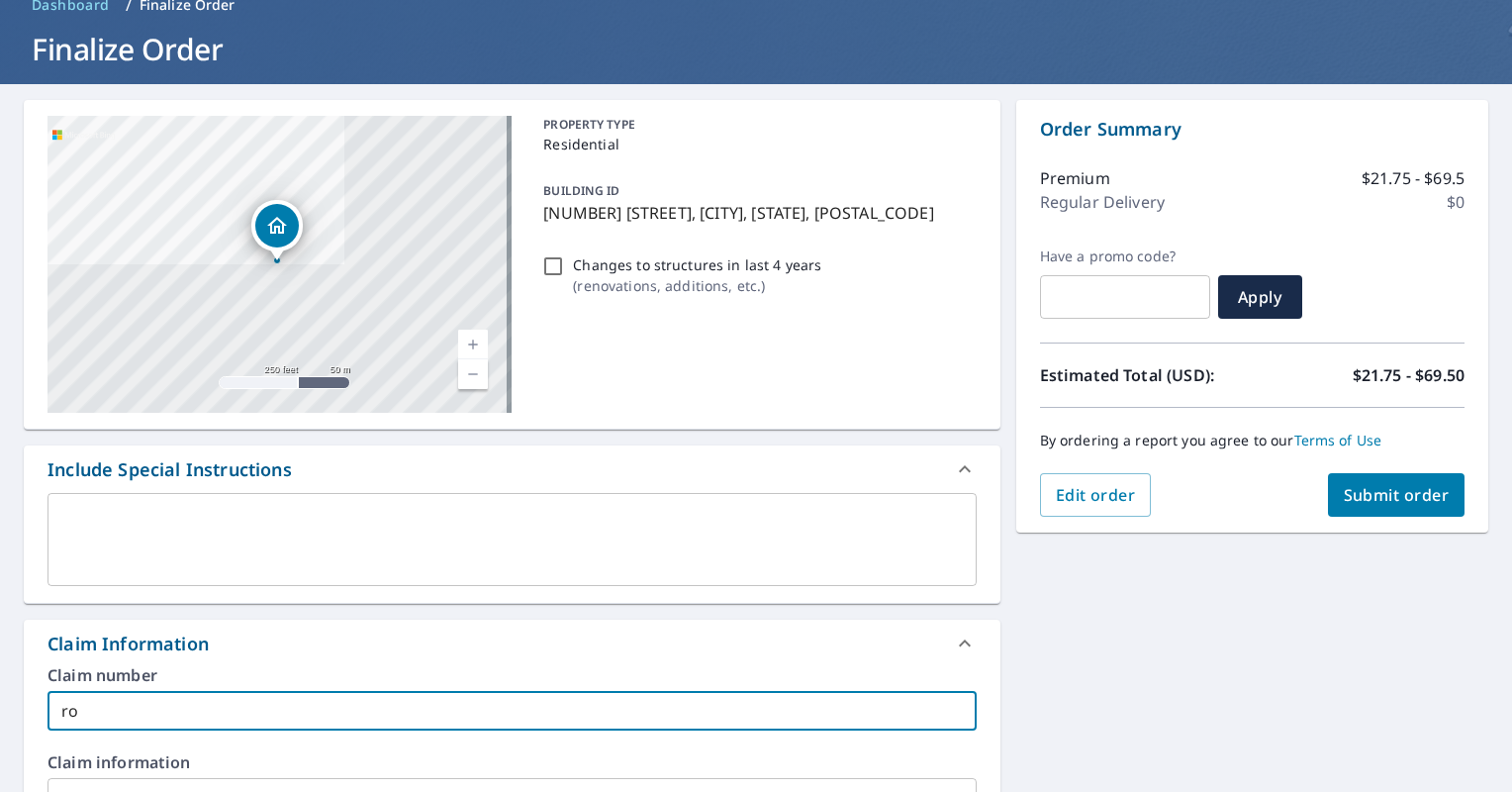type on "rob" 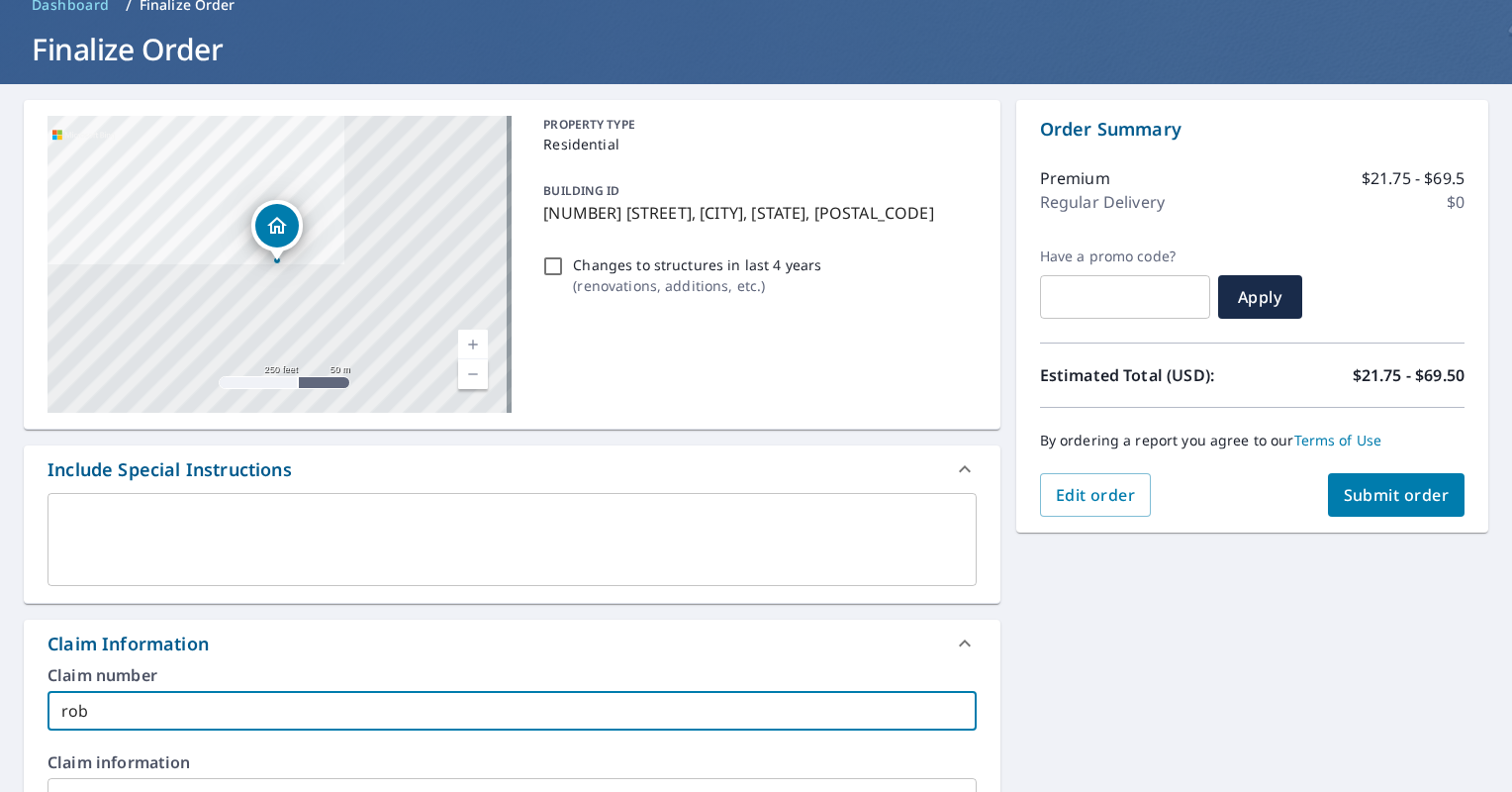 type on "robe" 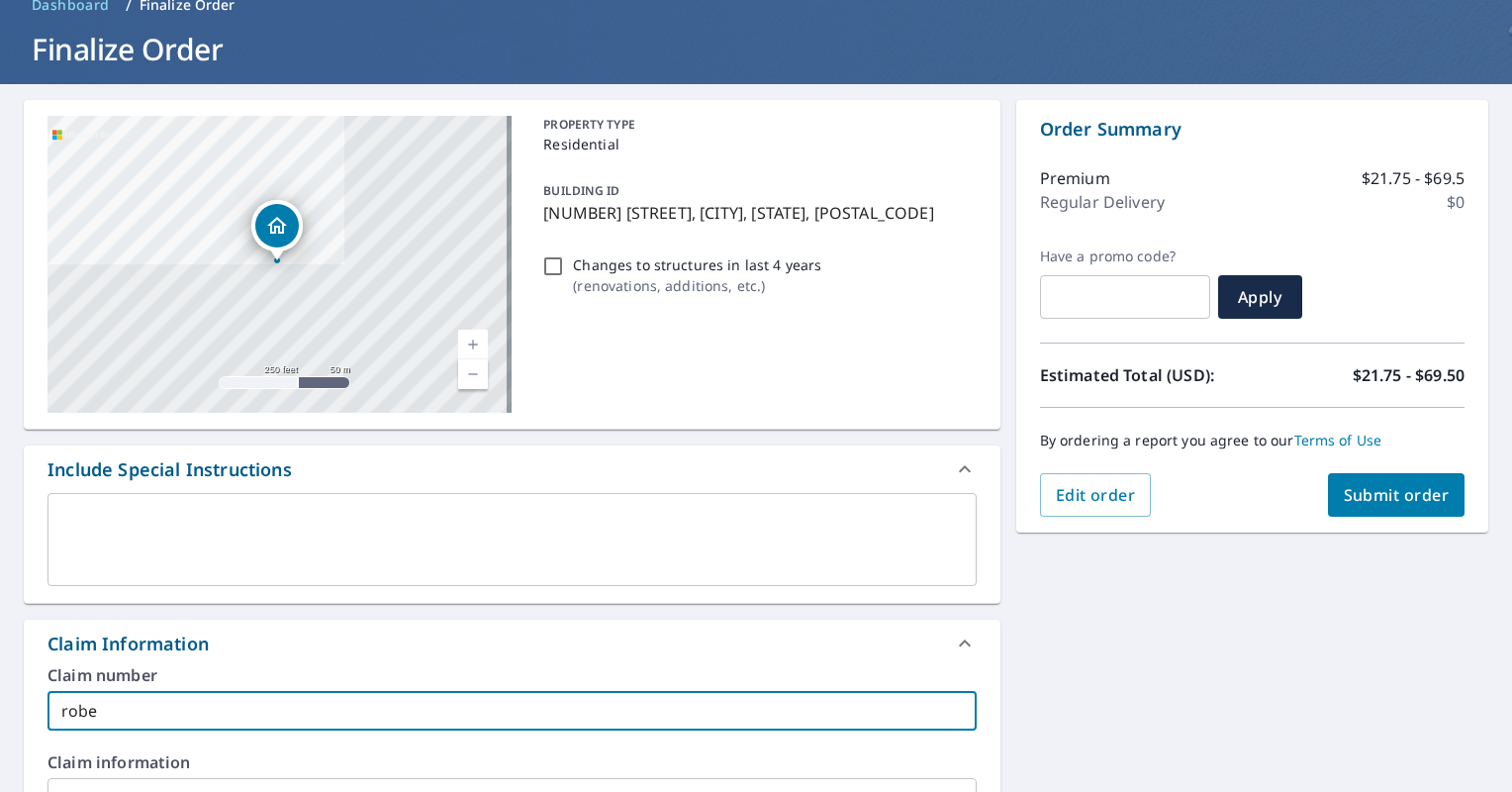 type on "rober" 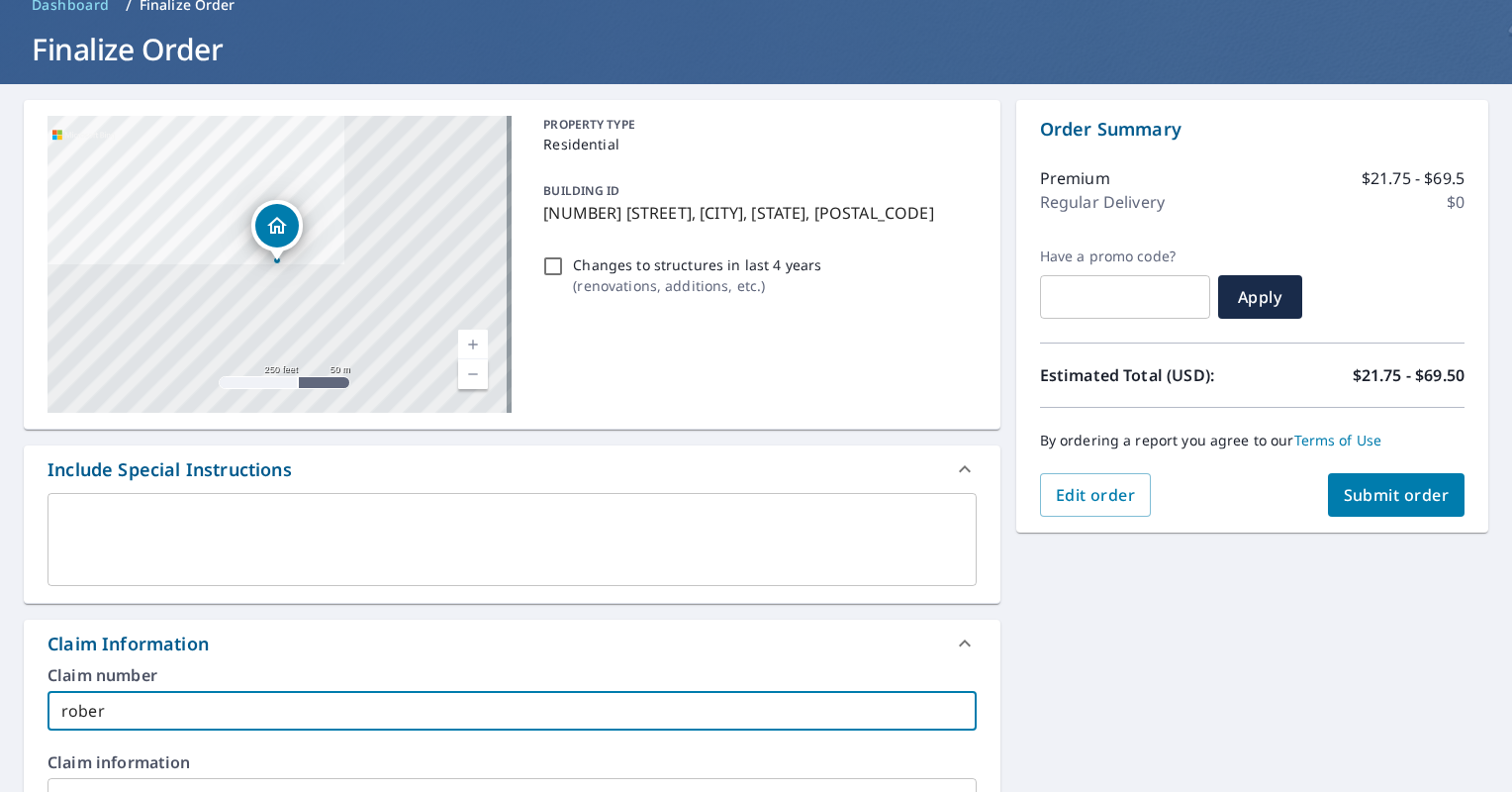 type on "robert" 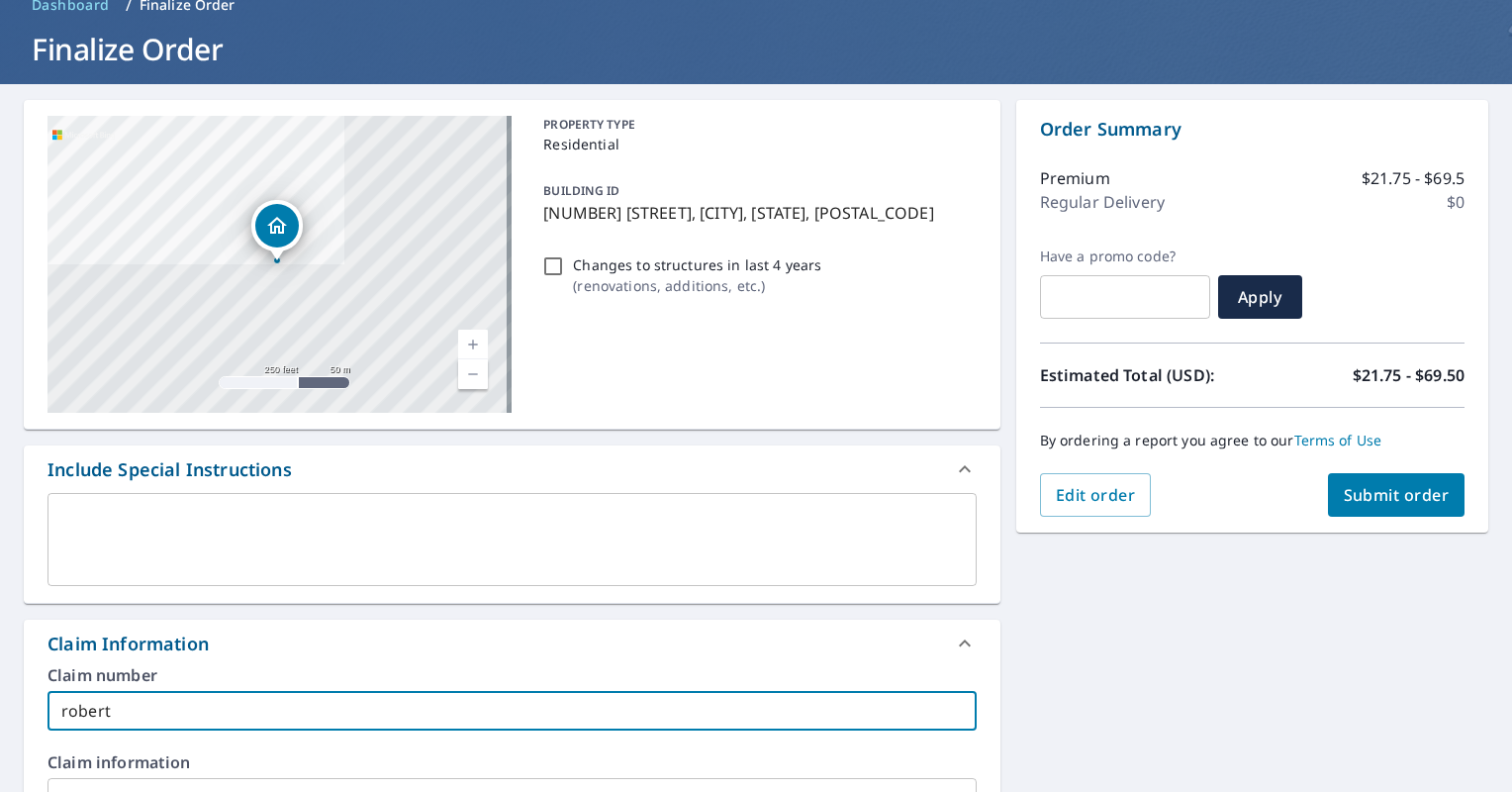 type on "rober" 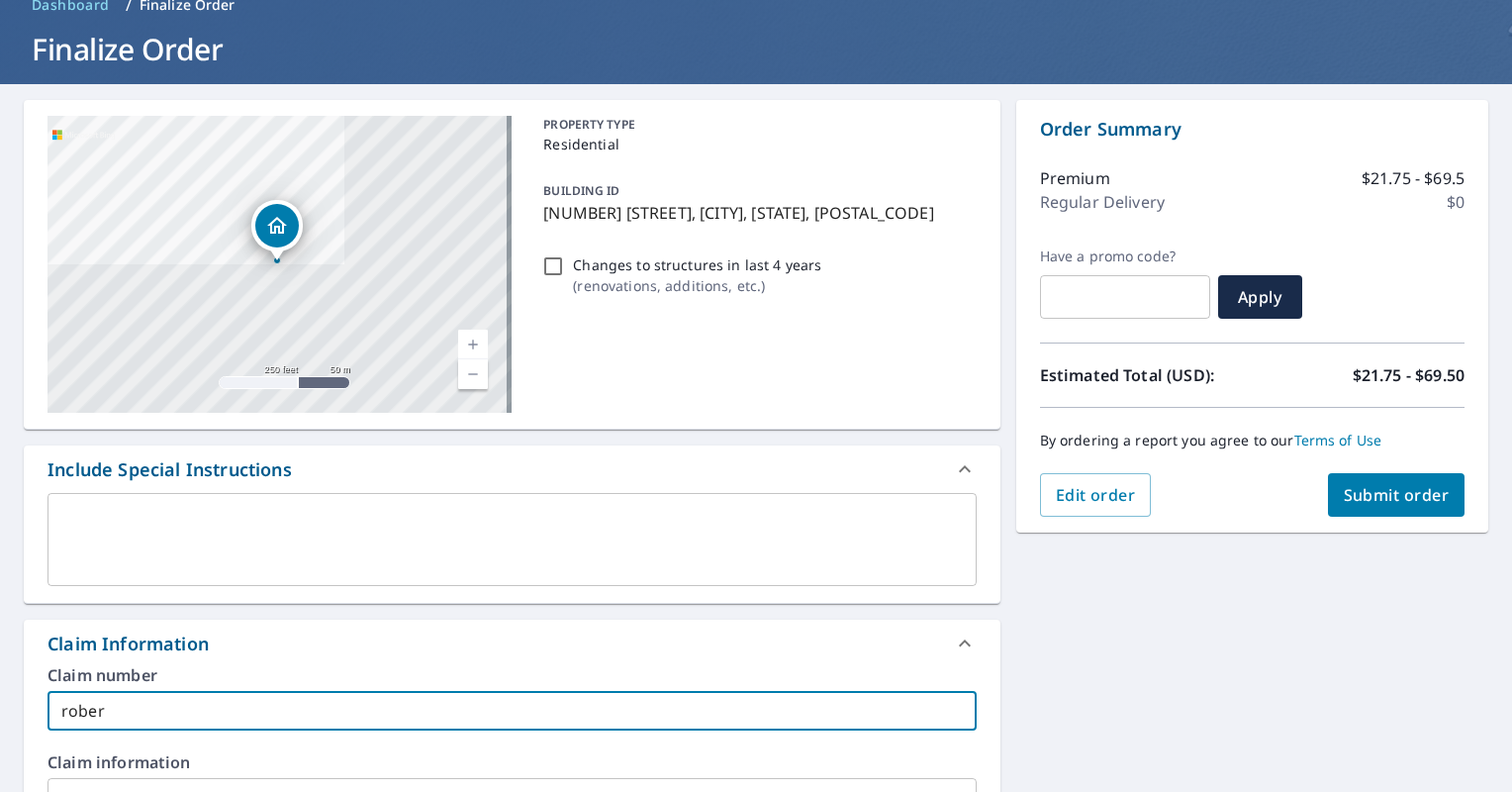 type on "robe" 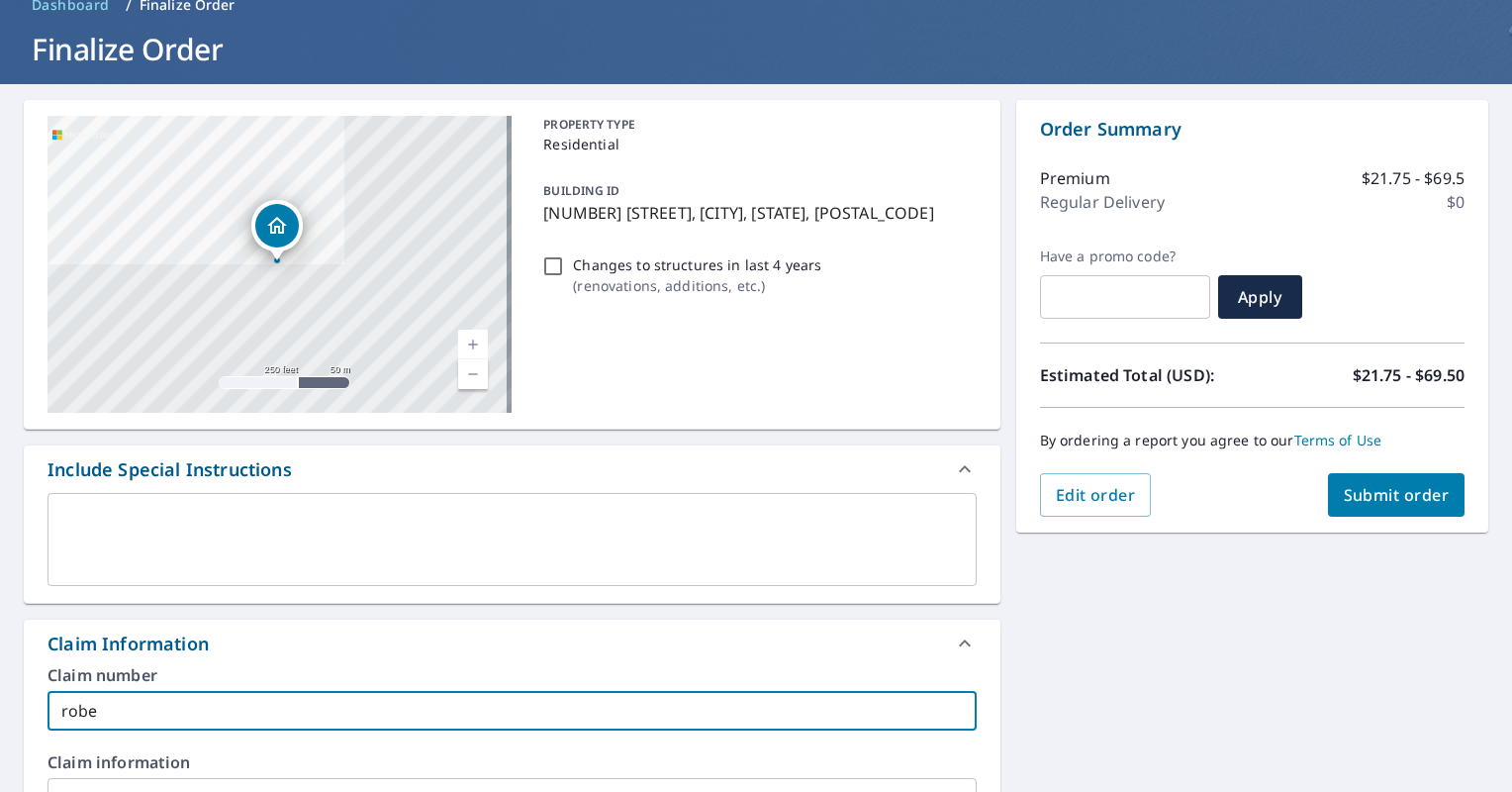 type on "rob" 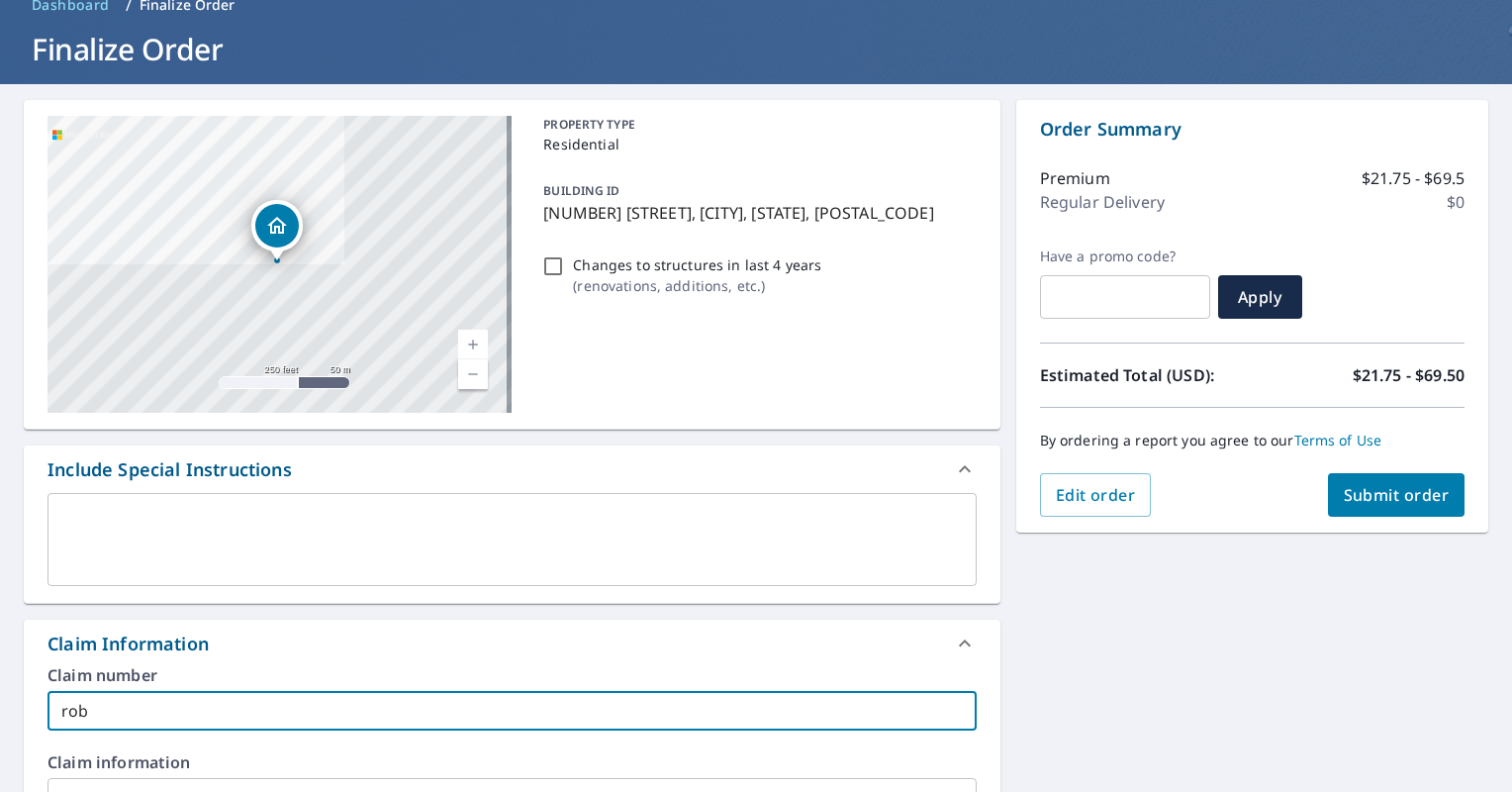 type on "ro" 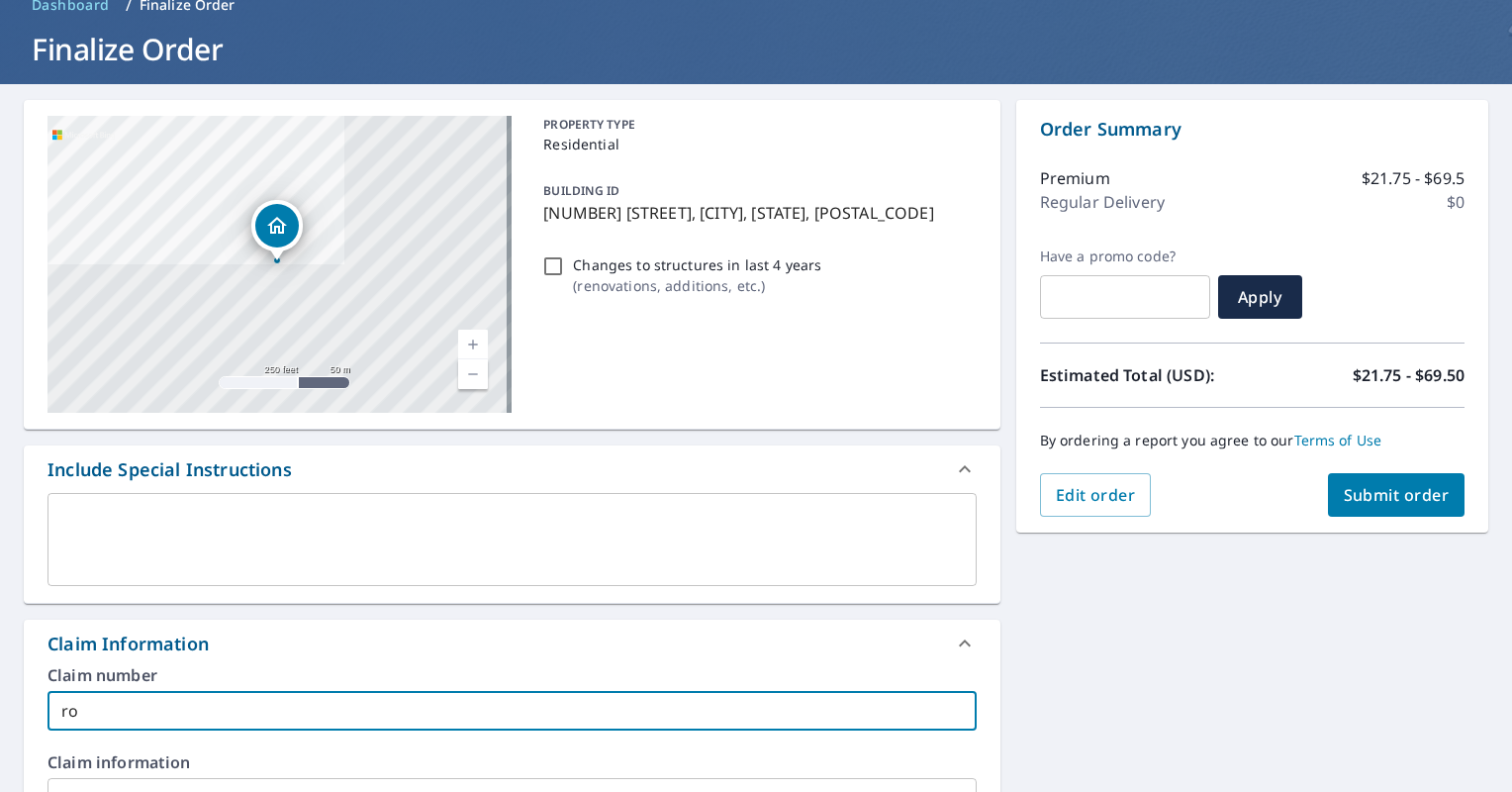 type on "r" 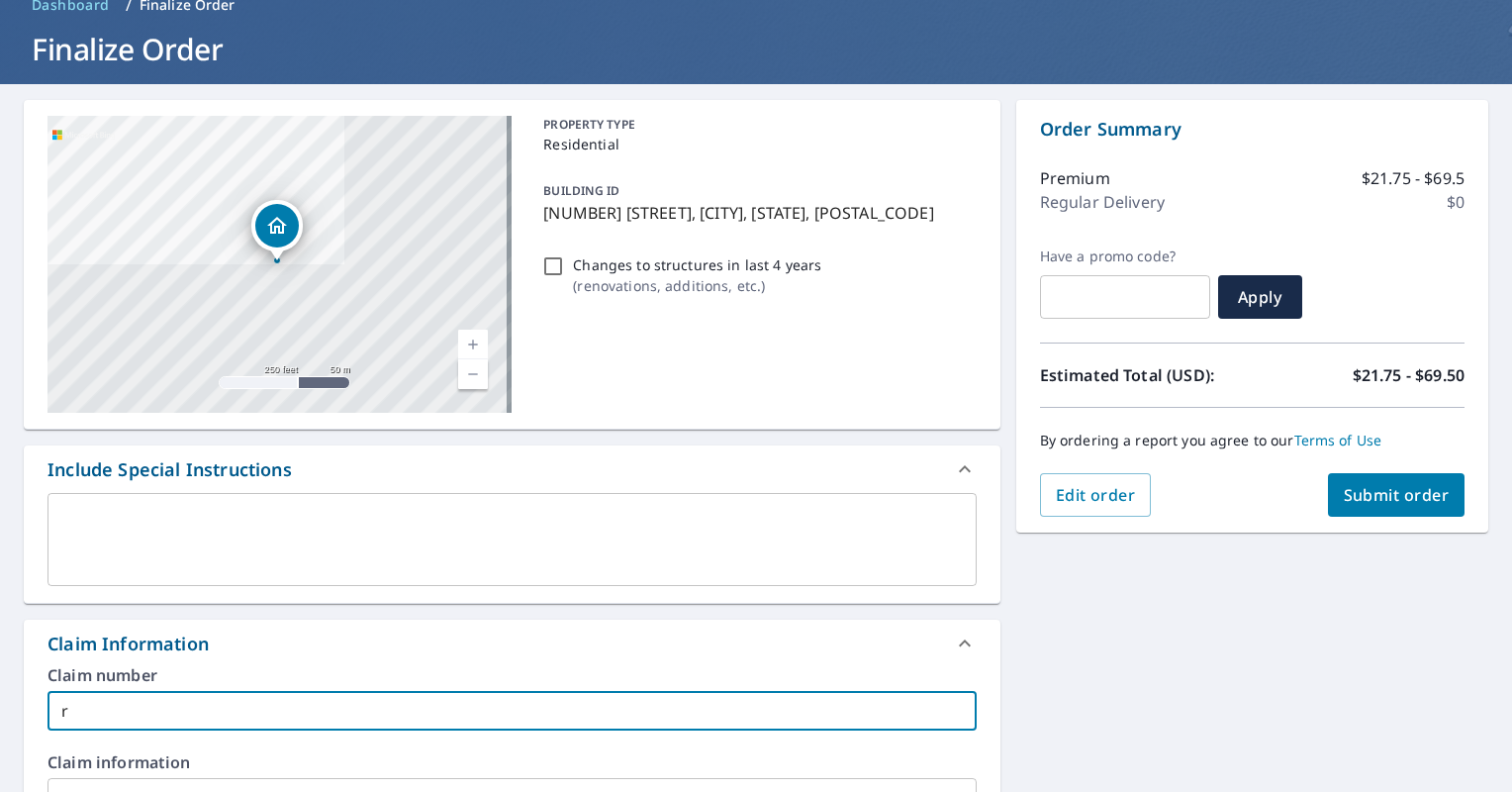 type 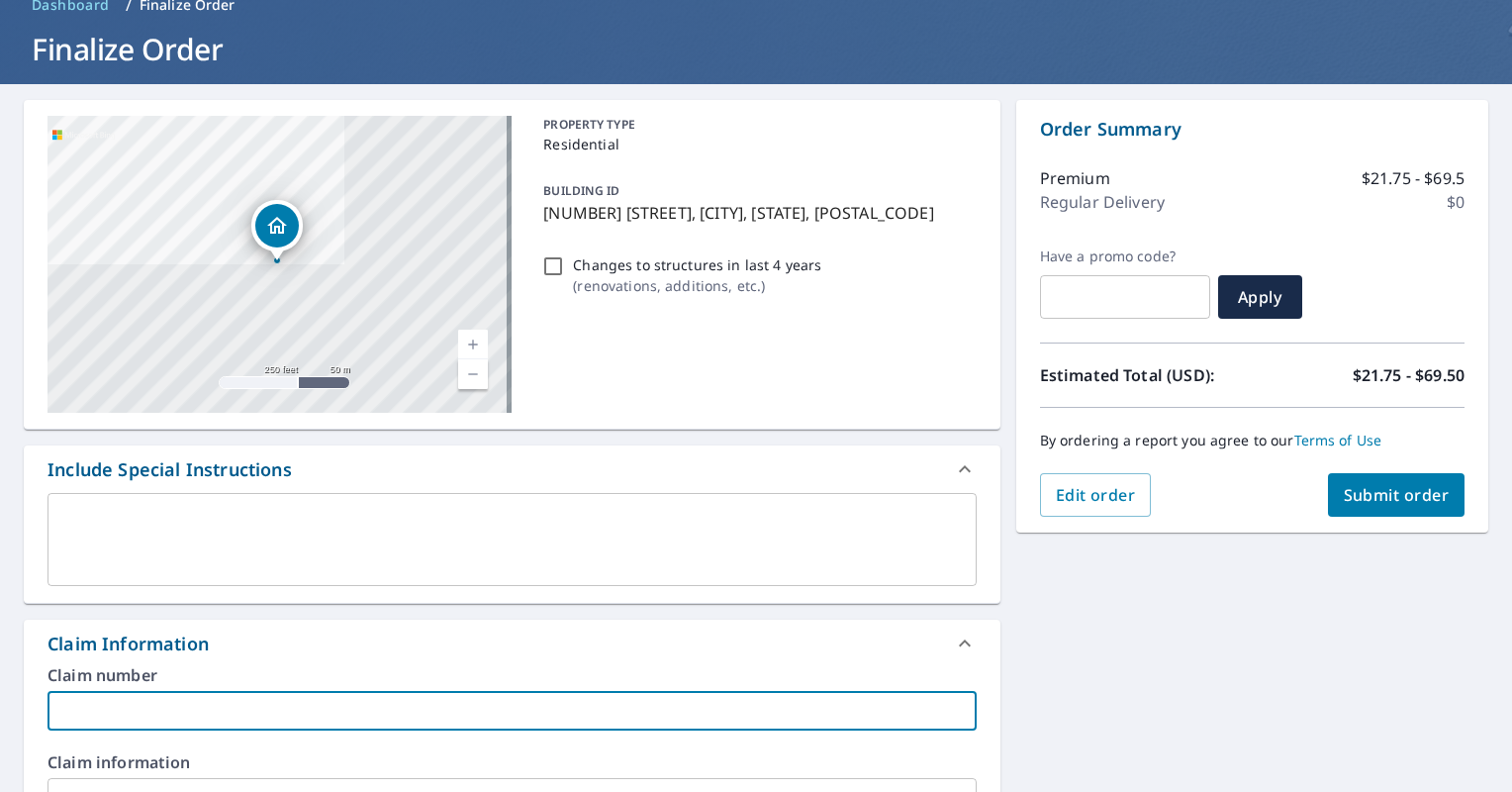 type on "R" 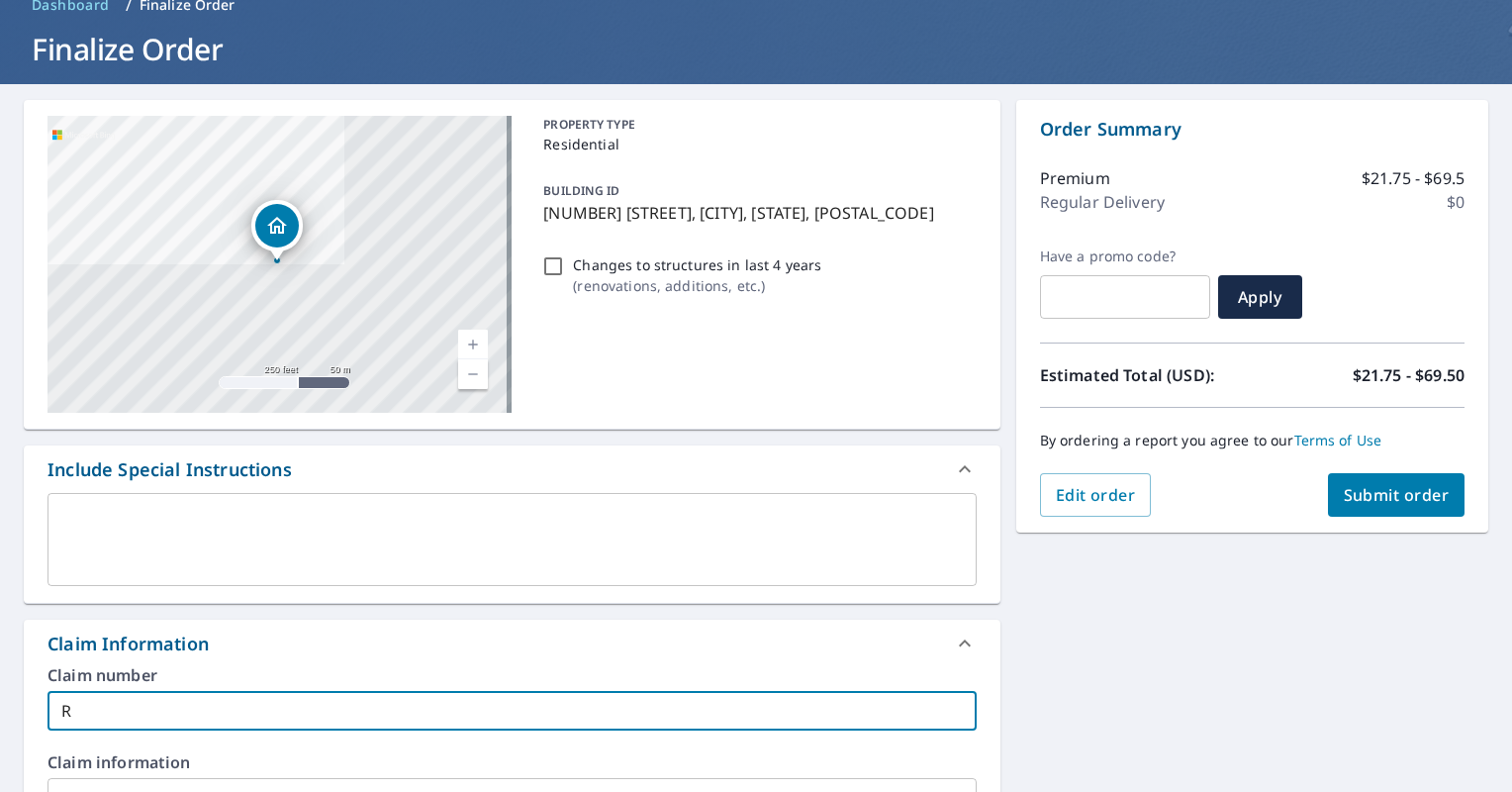 type on "Ro" 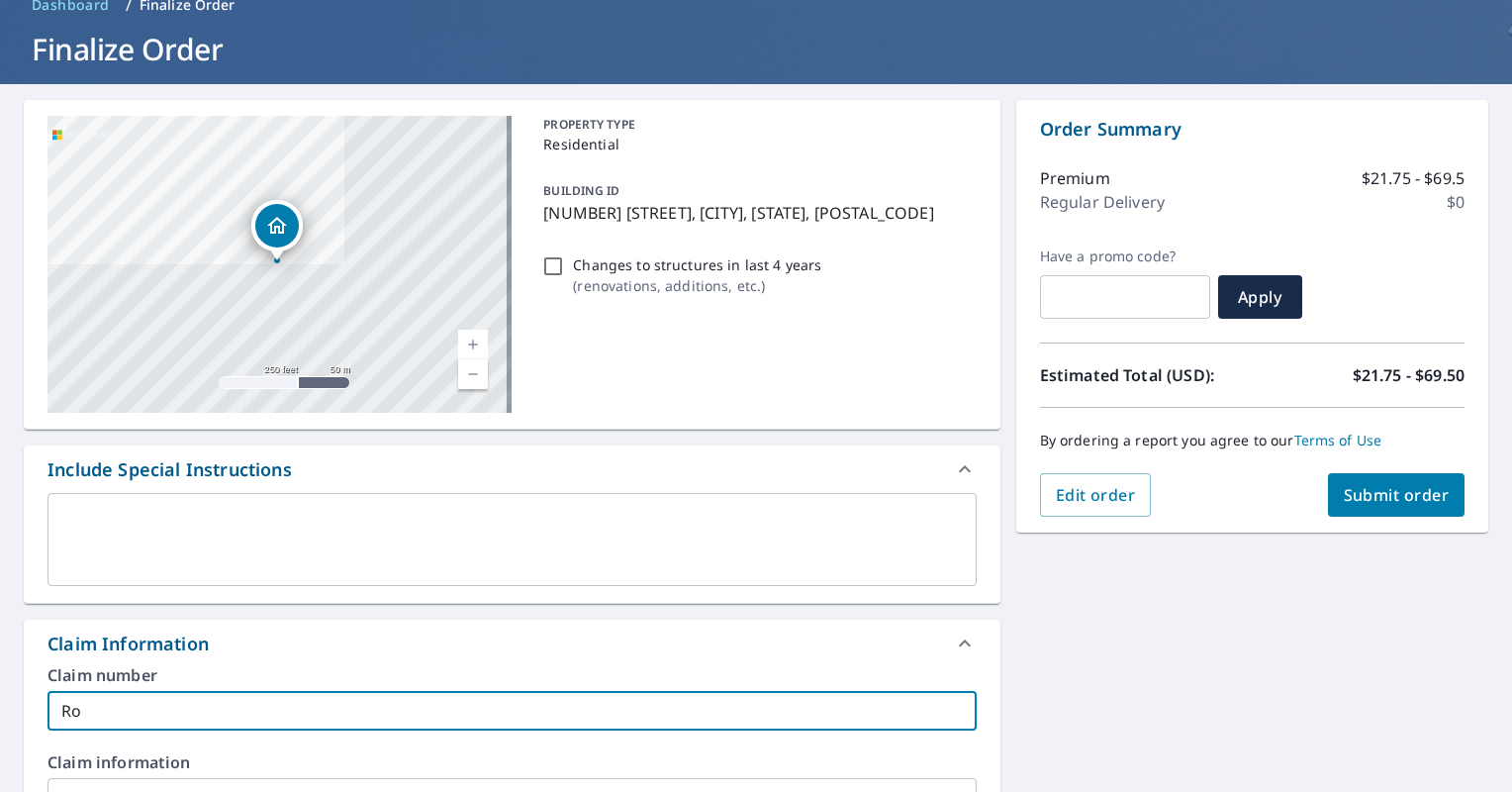 type on "[FIRST]" 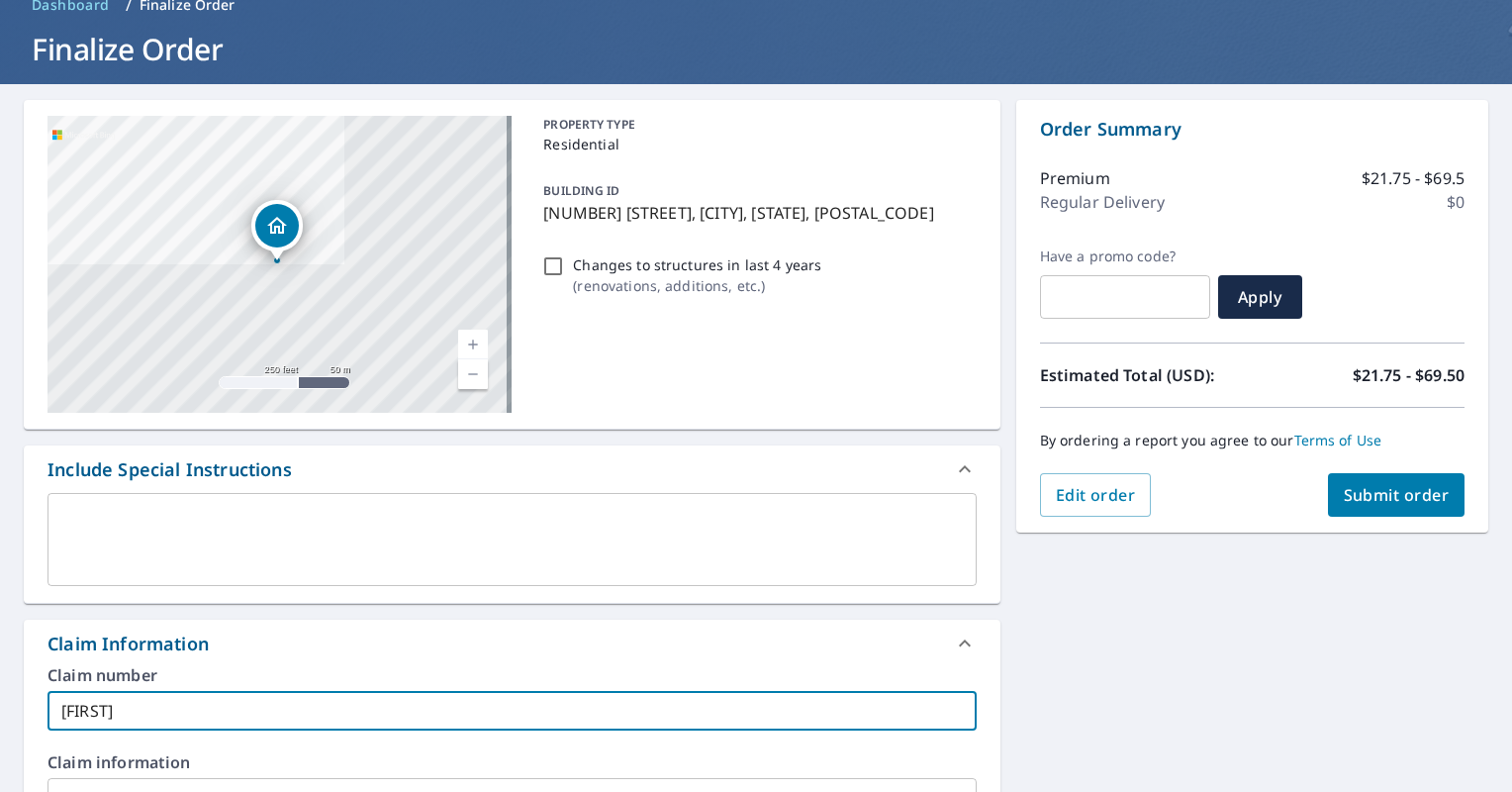 type on "[FIRST]" 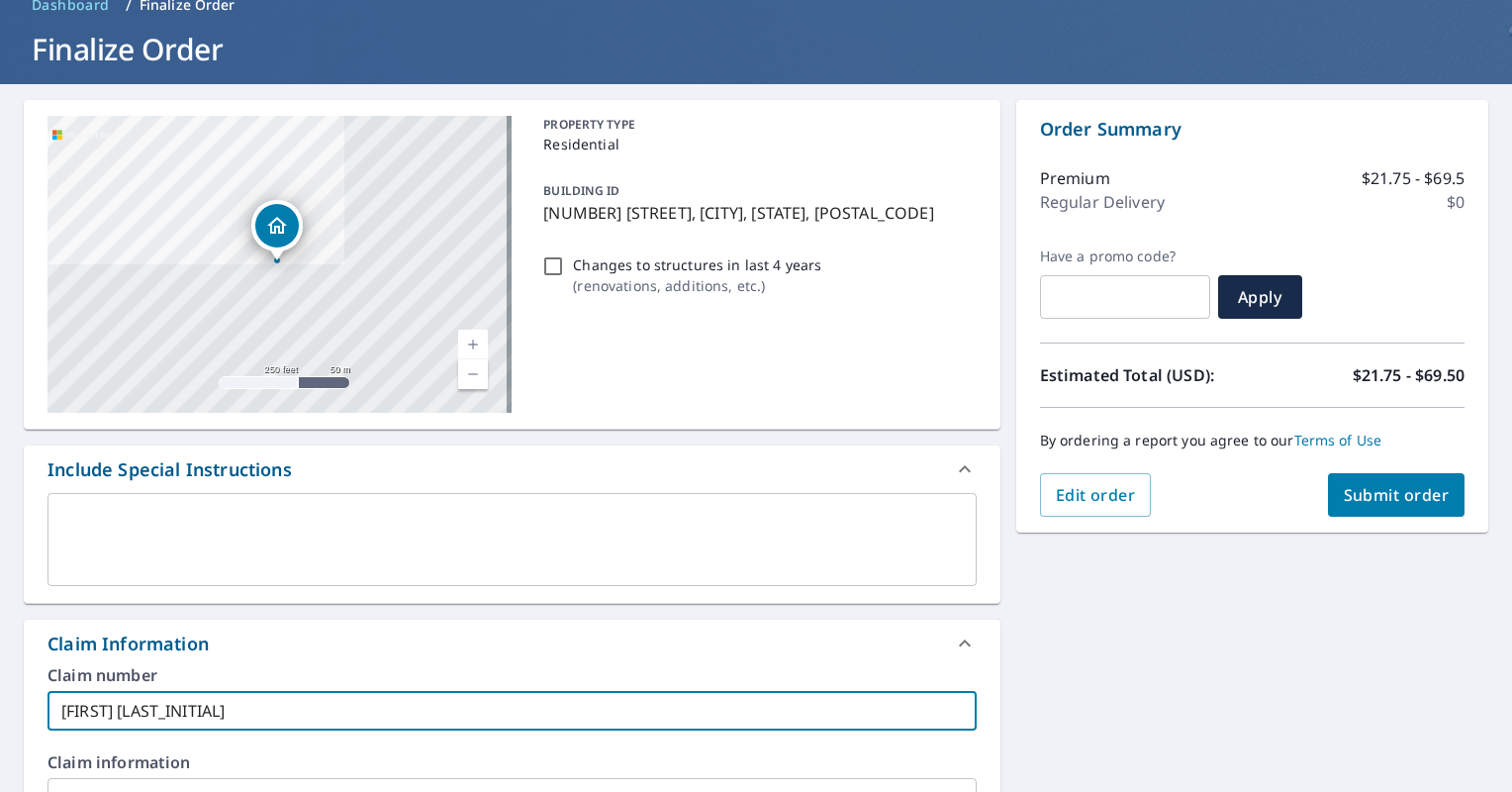type on "[FIRST]" 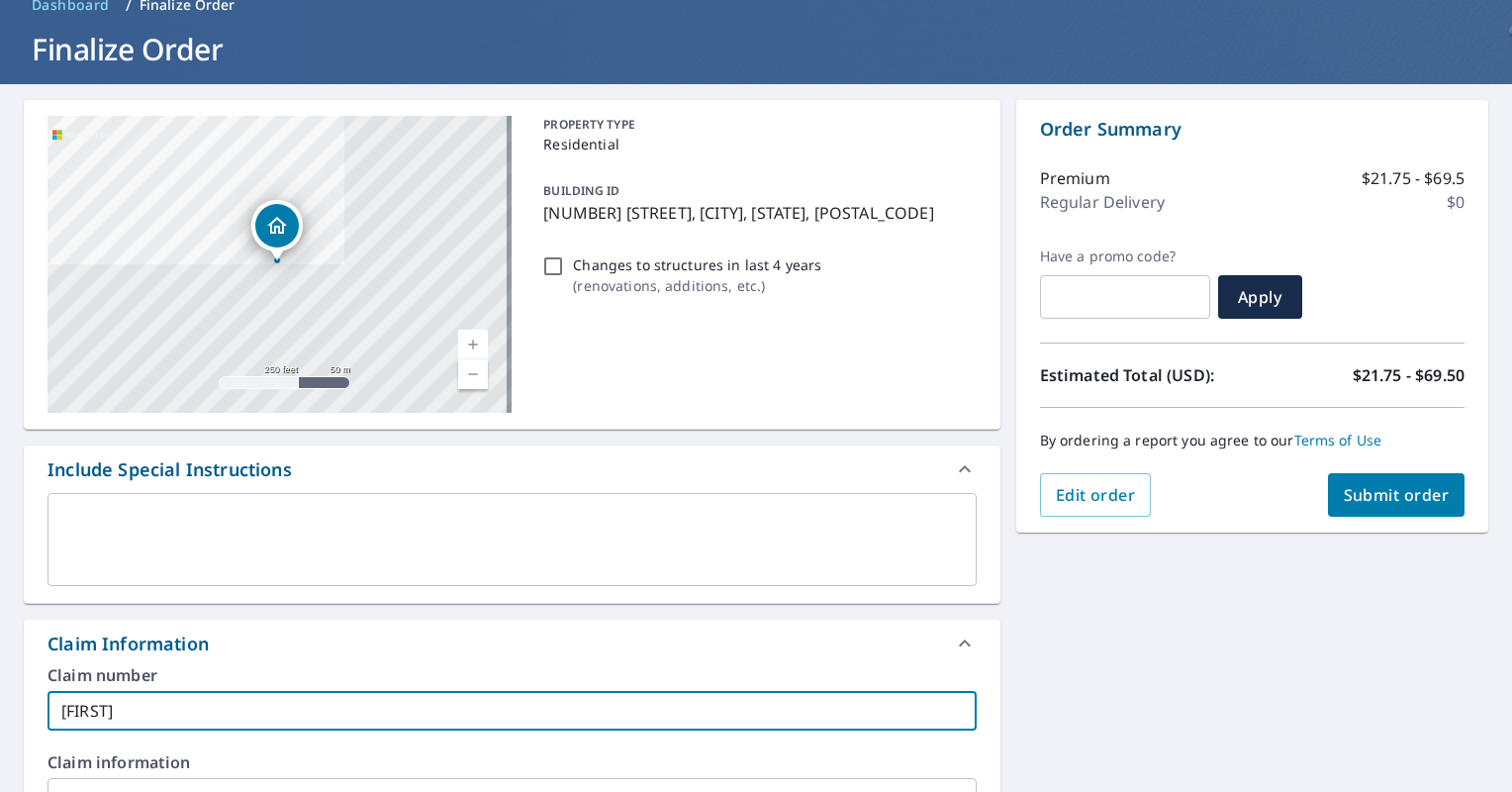 type on "[FIRST]" 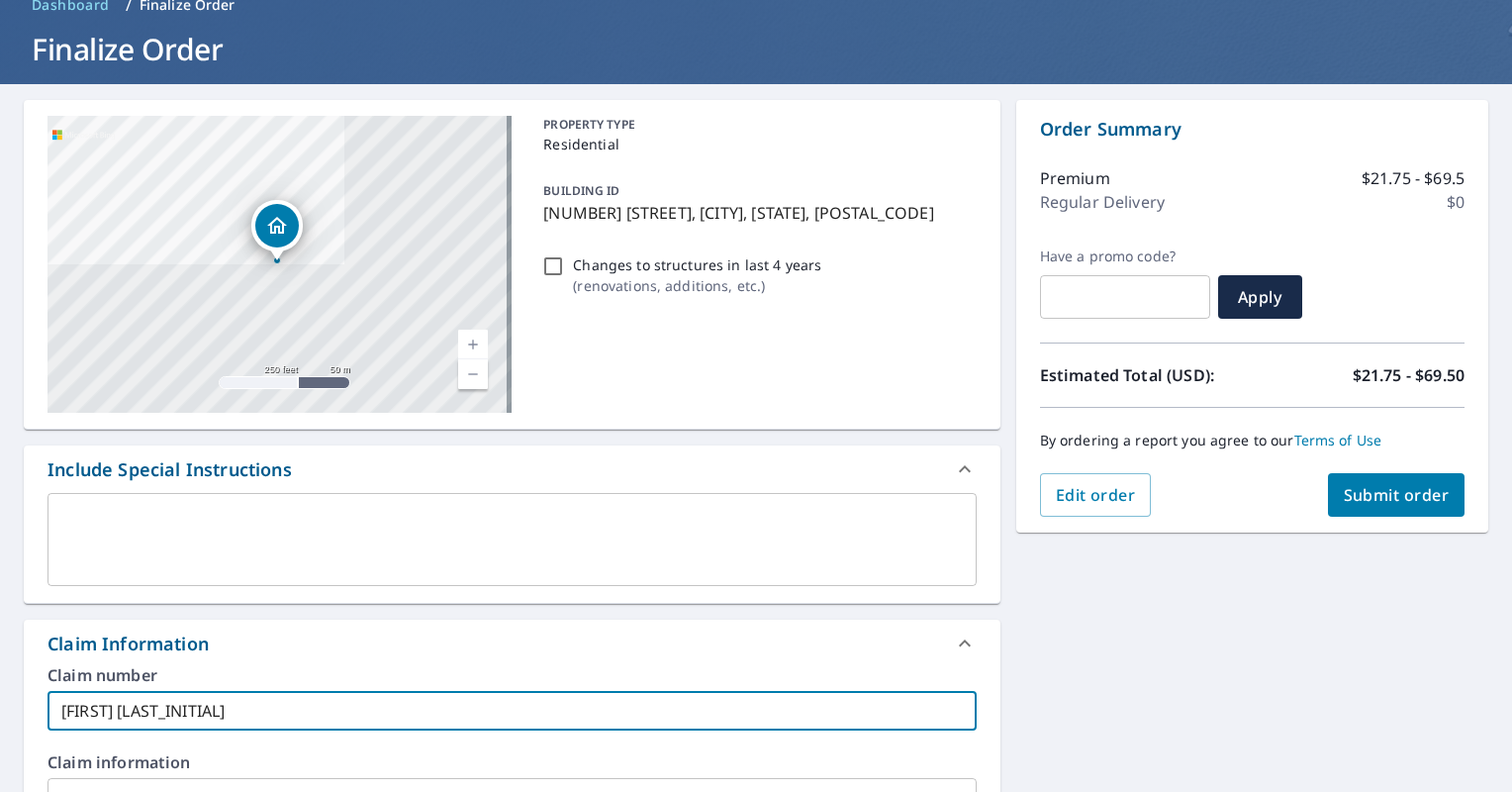 checkbox on "true" 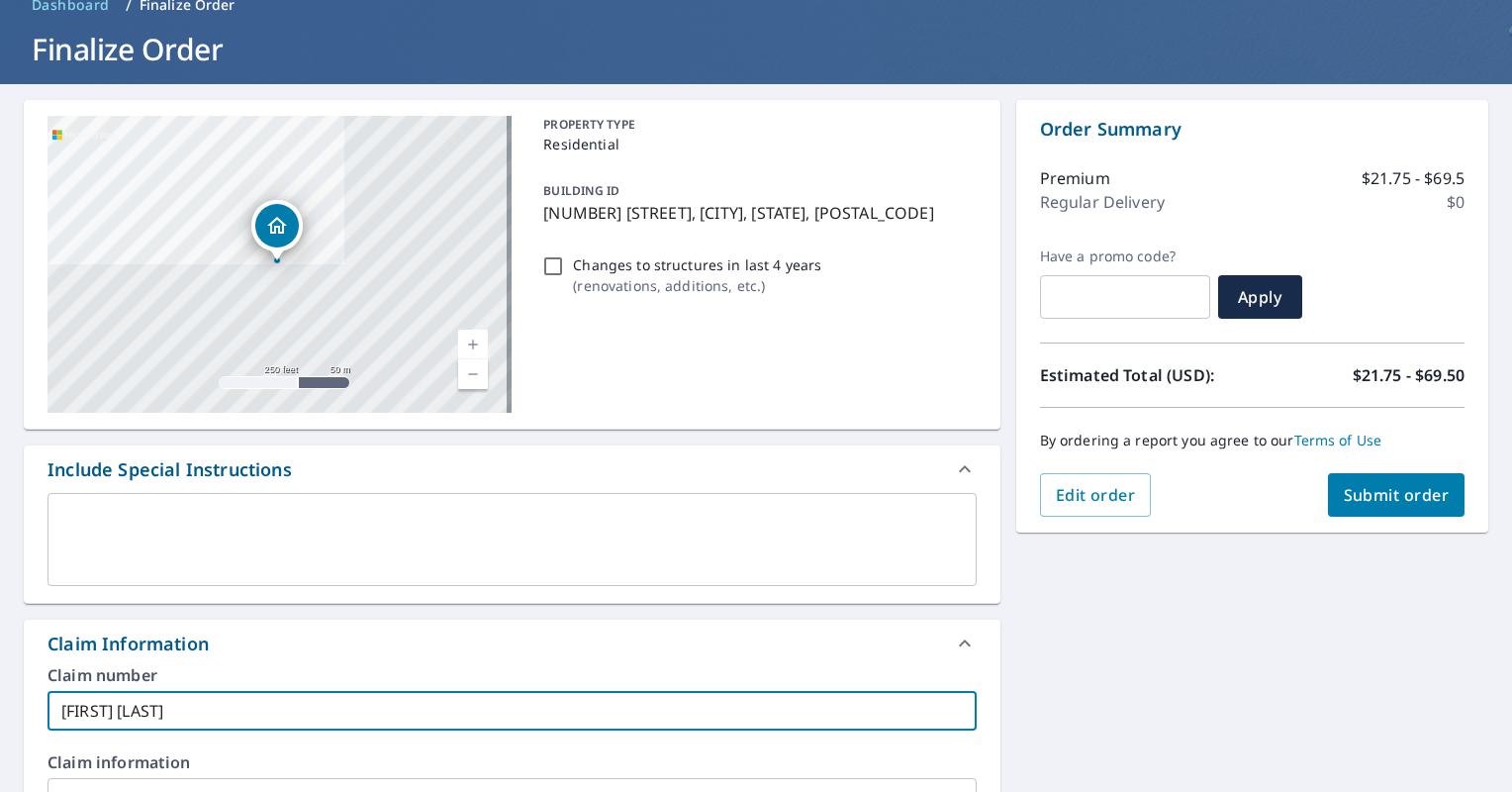 type on "[FIRST] [LAST]" 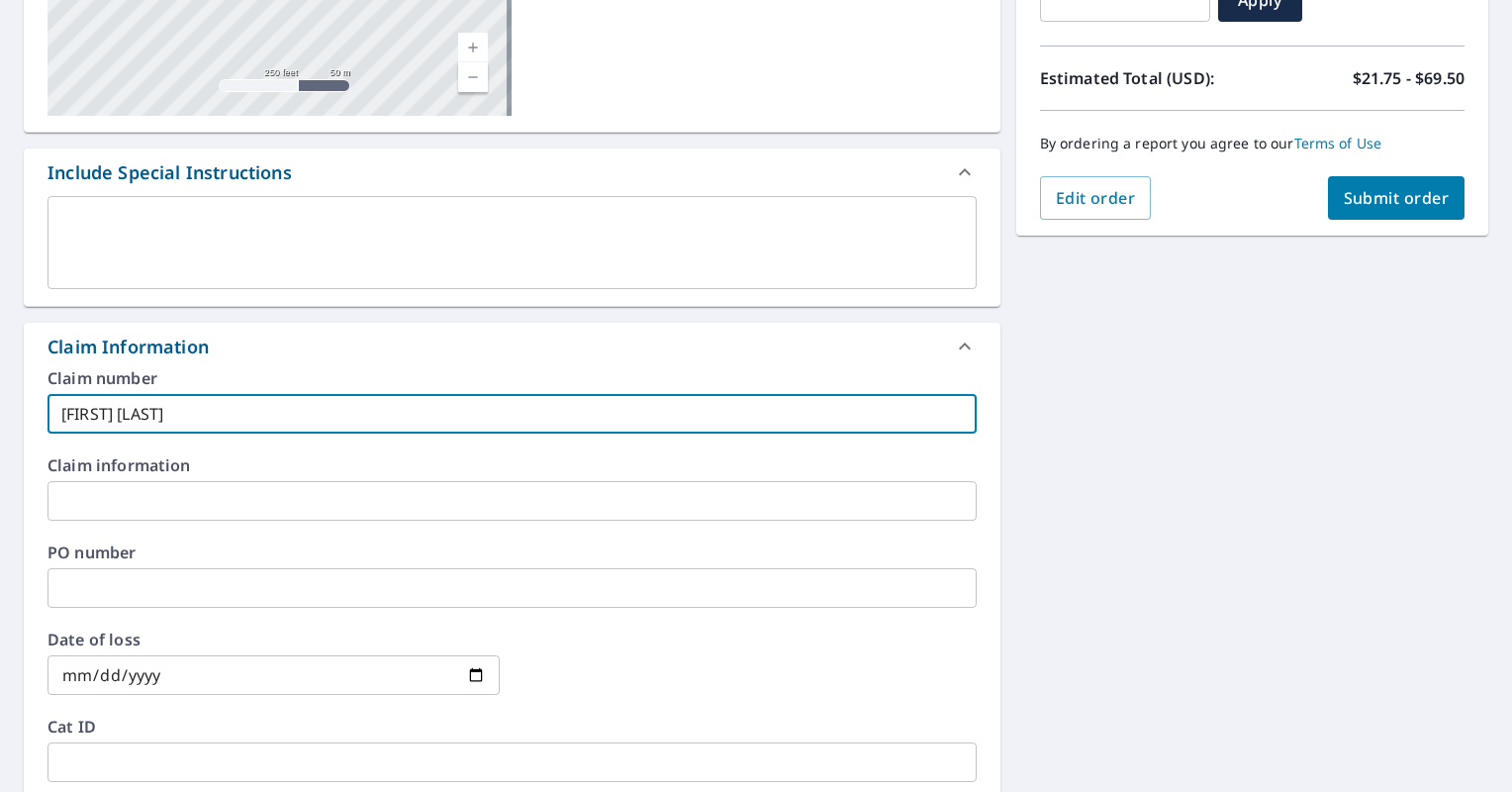 scroll, scrollTop: 594, scrollLeft: 0, axis: vertical 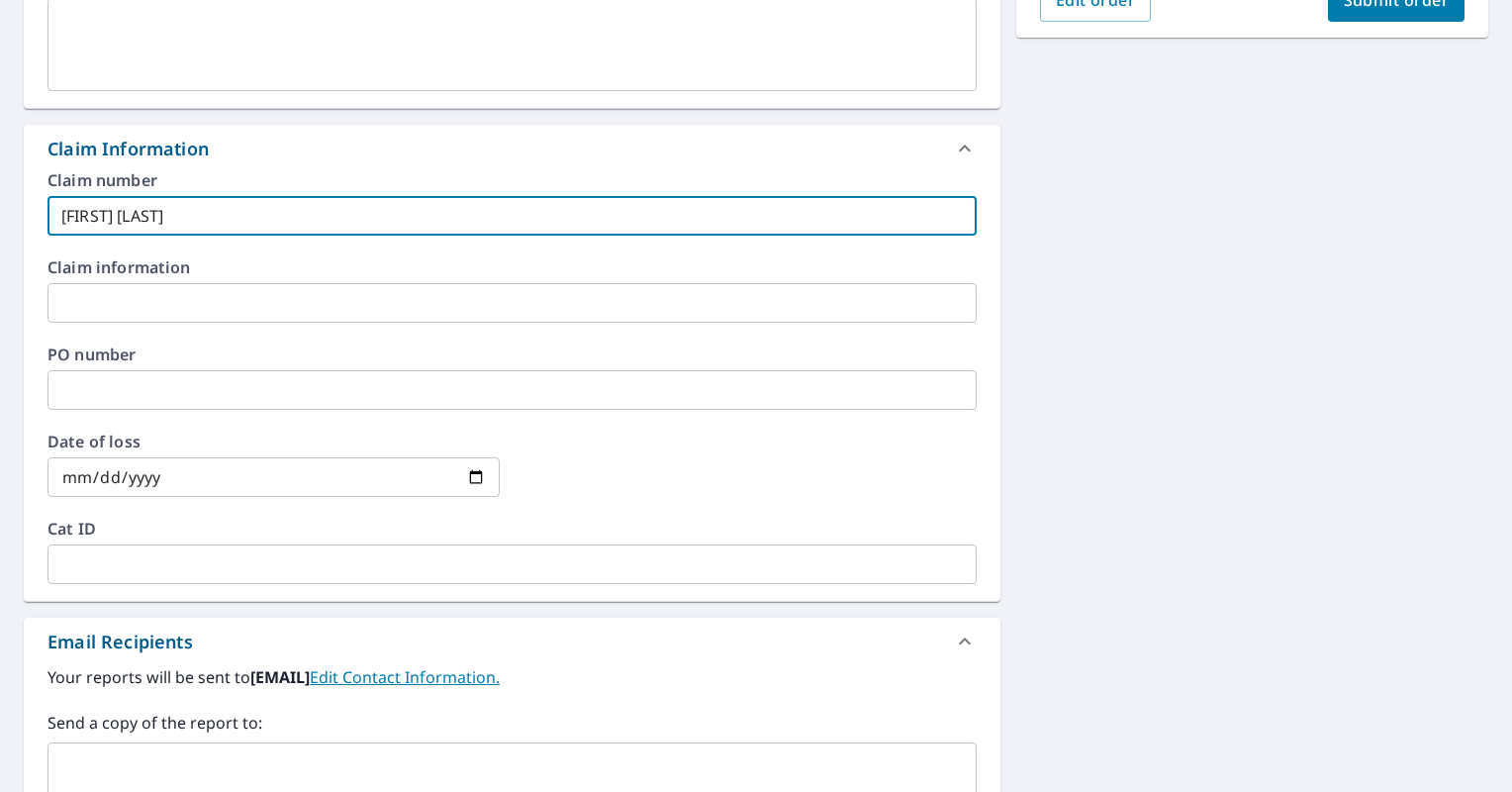 type on "[FIRST] [LAST]" 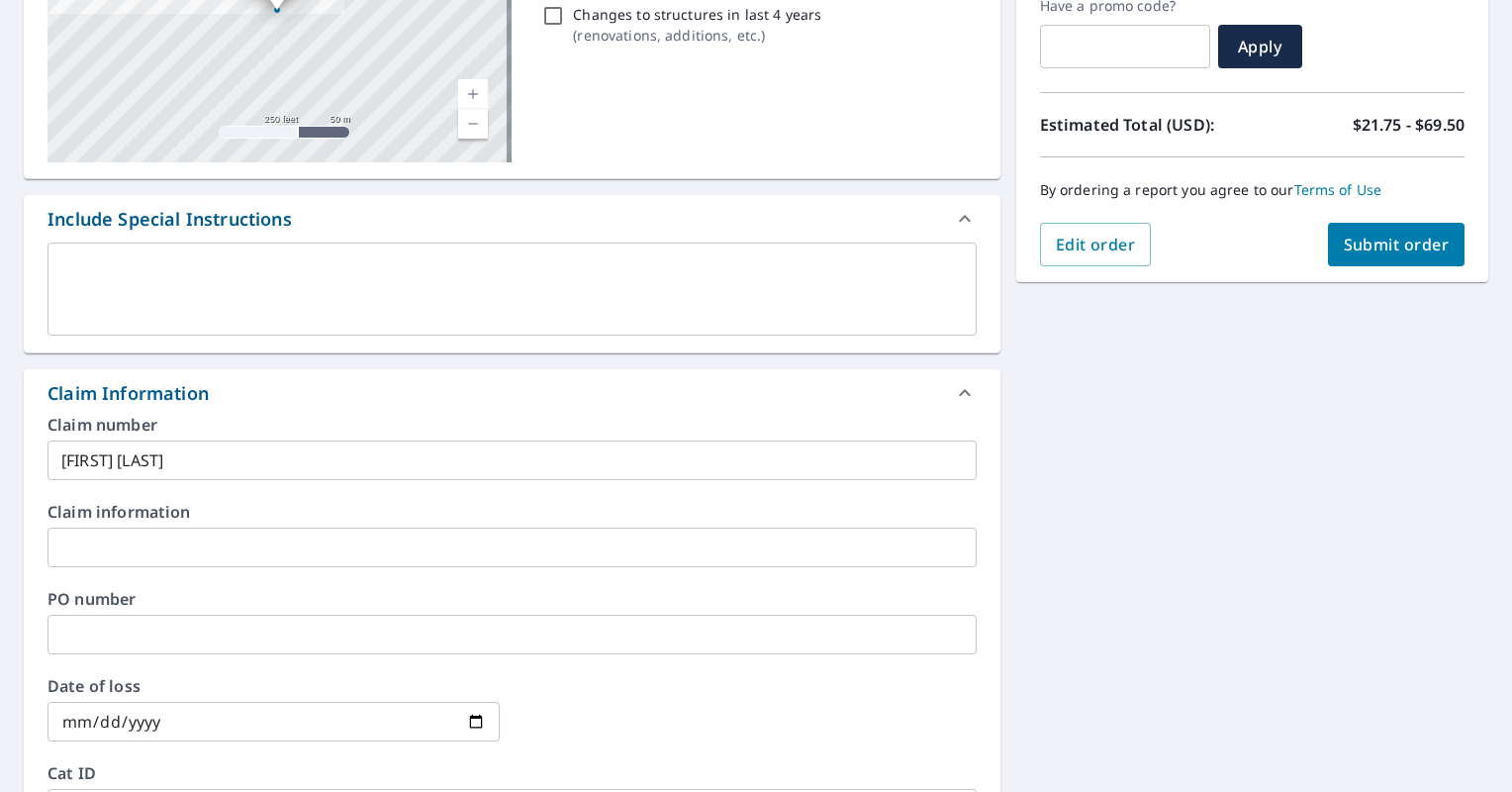 scroll, scrollTop: 99, scrollLeft: 0, axis: vertical 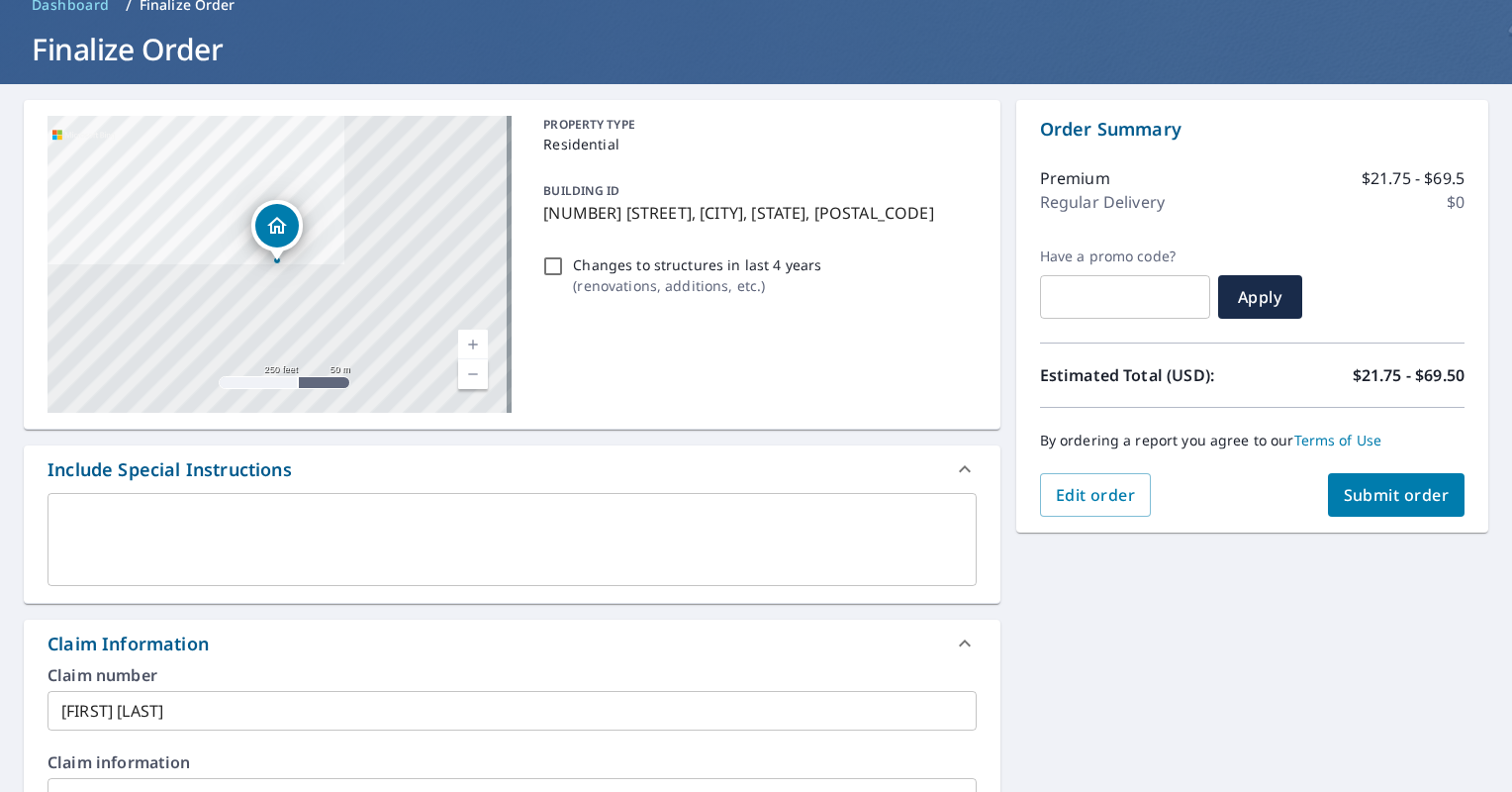 type on "[EMAIL]" 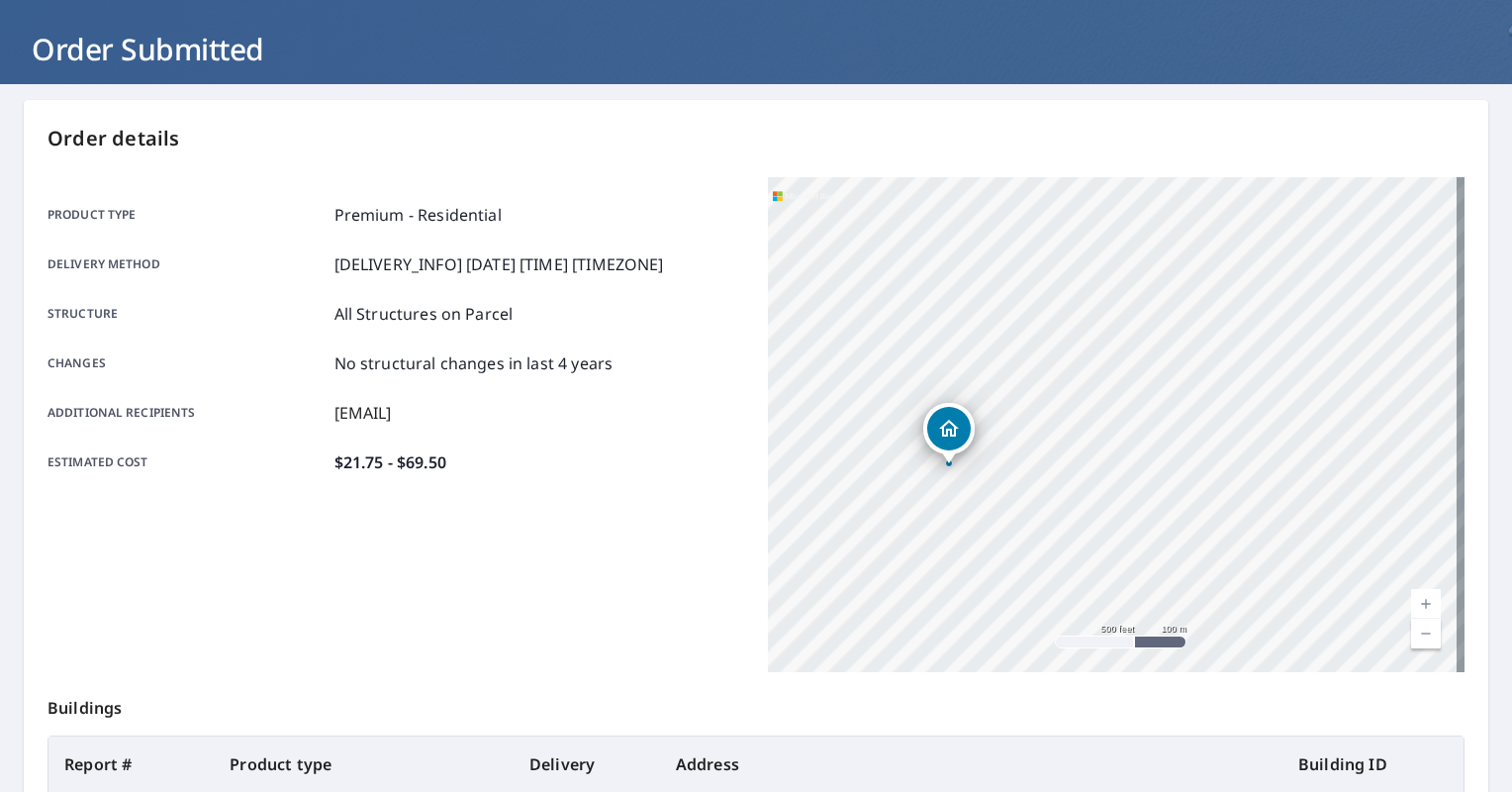 drag, startPoint x: 652, startPoint y: 560, endPoint x: 645, endPoint y: 640, distance: 80.305666 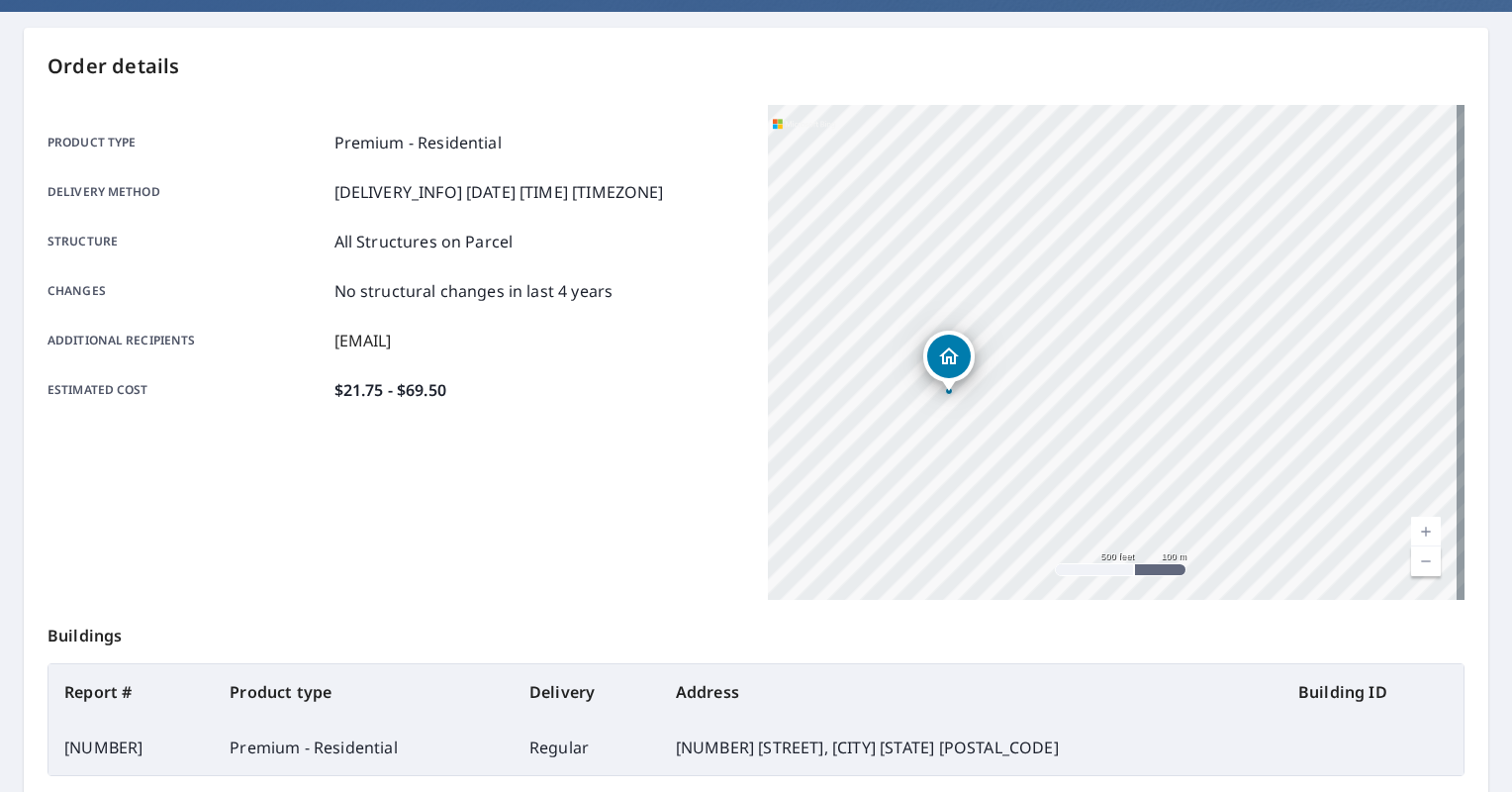 scroll, scrollTop: 372, scrollLeft: 0, axis: vertical 